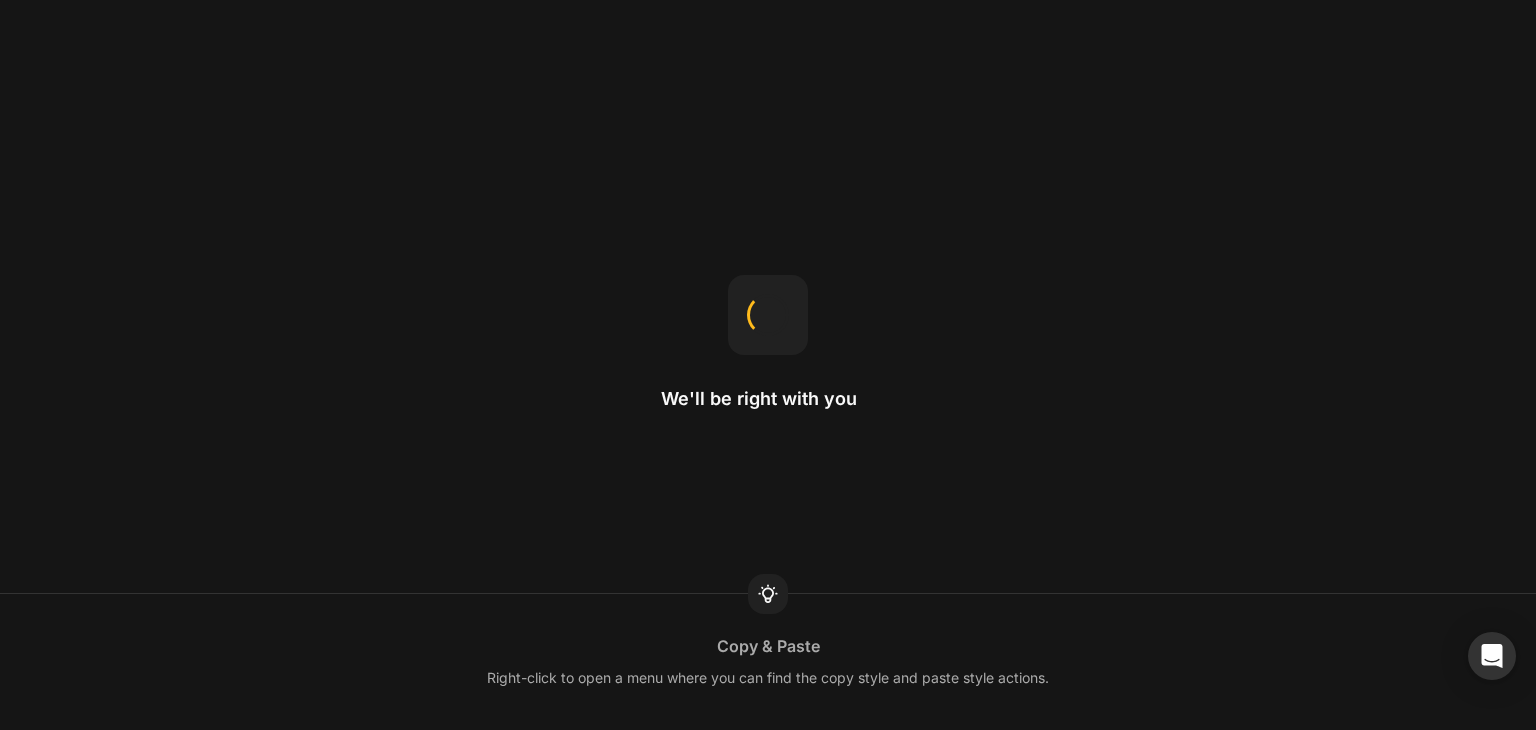 scroll, scrollTop: 0, scrollLeft: 0, axis: both 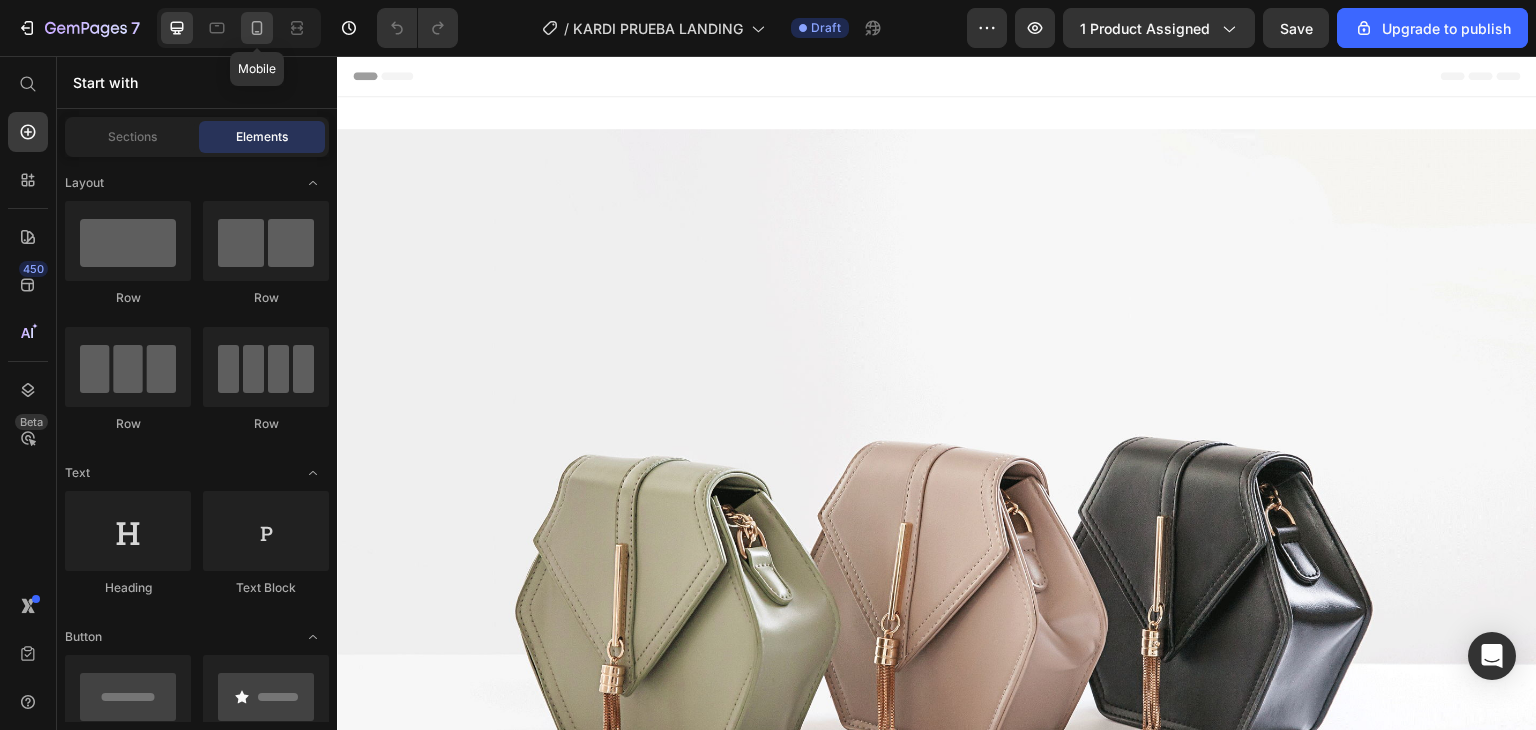click 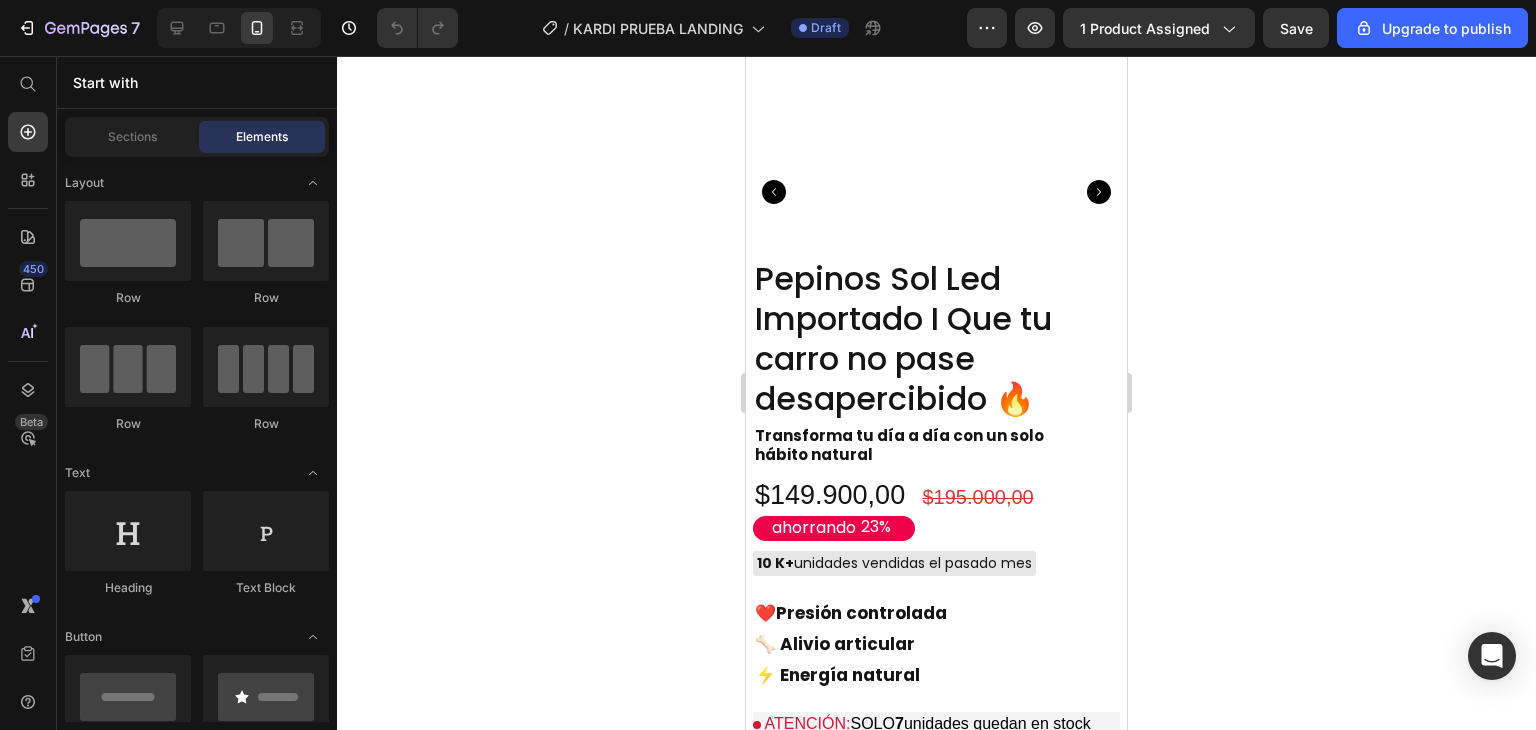scroll, scrollTop: 1812, scrollLeft: 0, axis: vertical 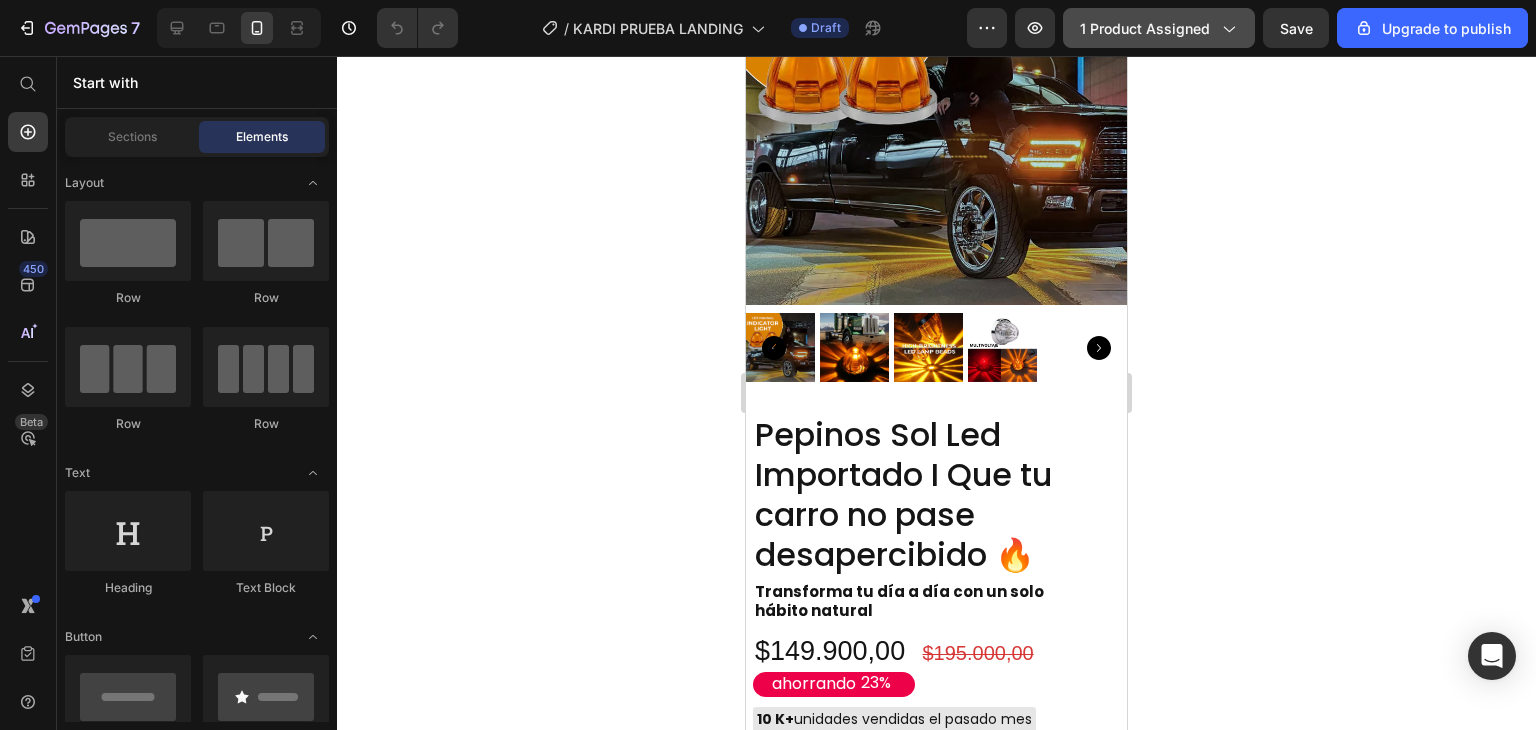 click on "1 product assigned" 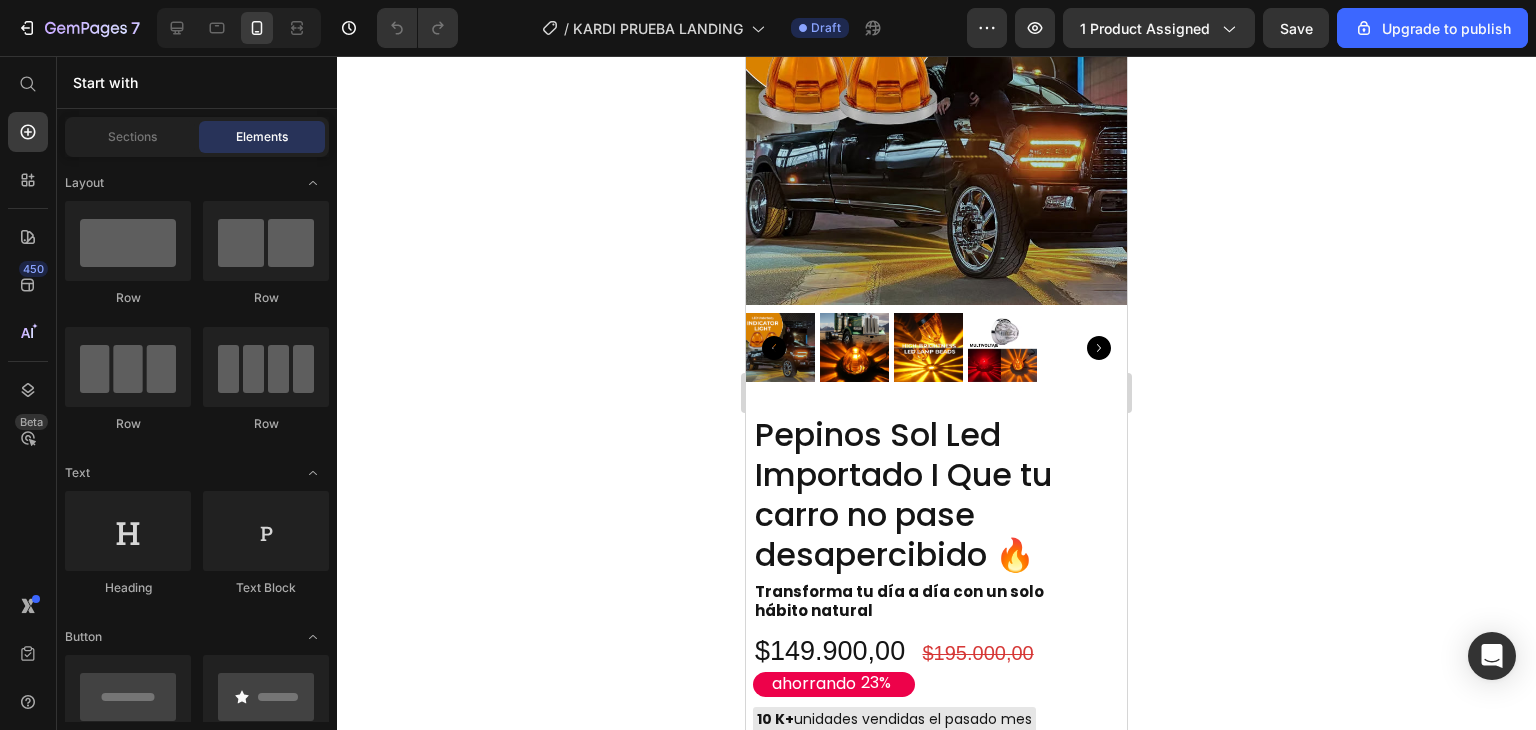 click 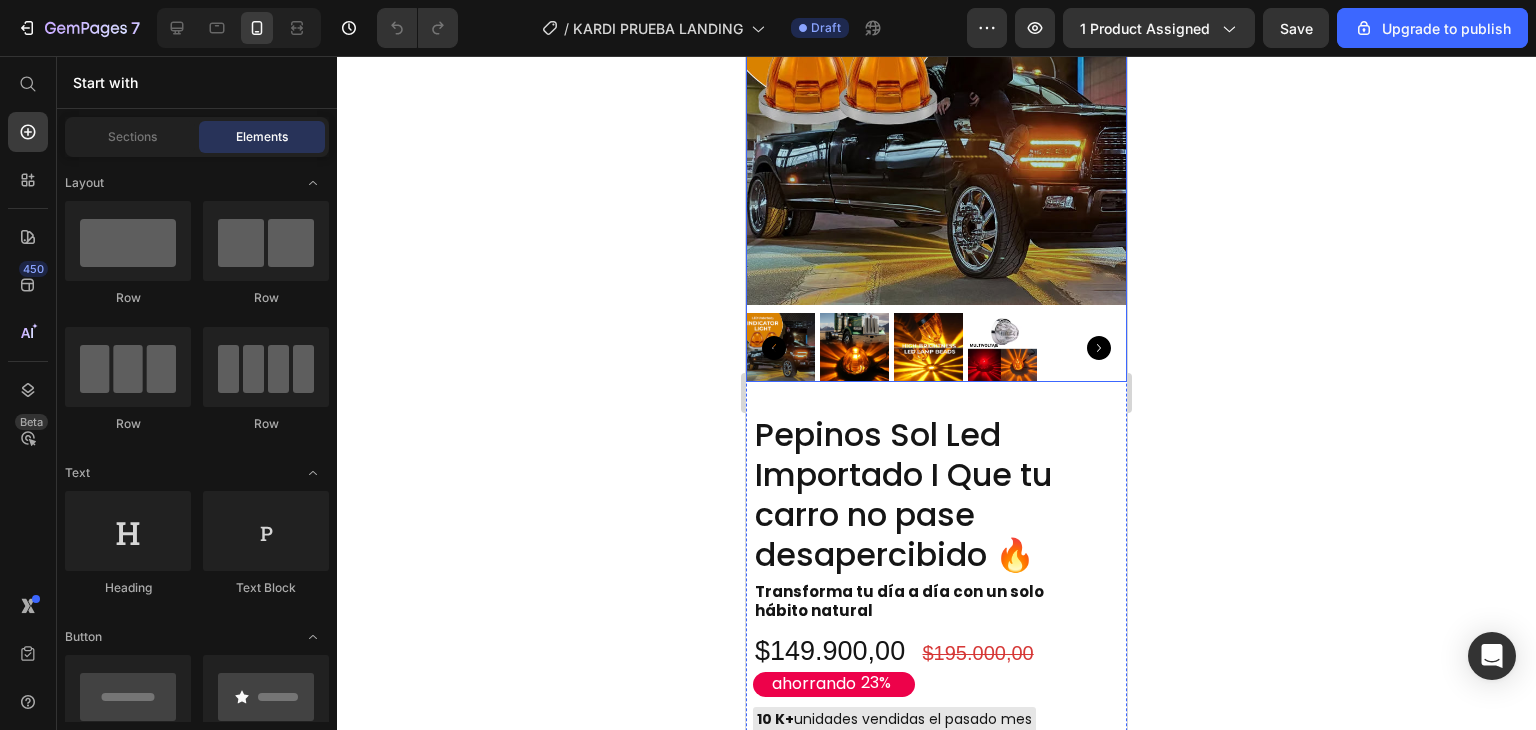 click at bounding box center (936, 114) 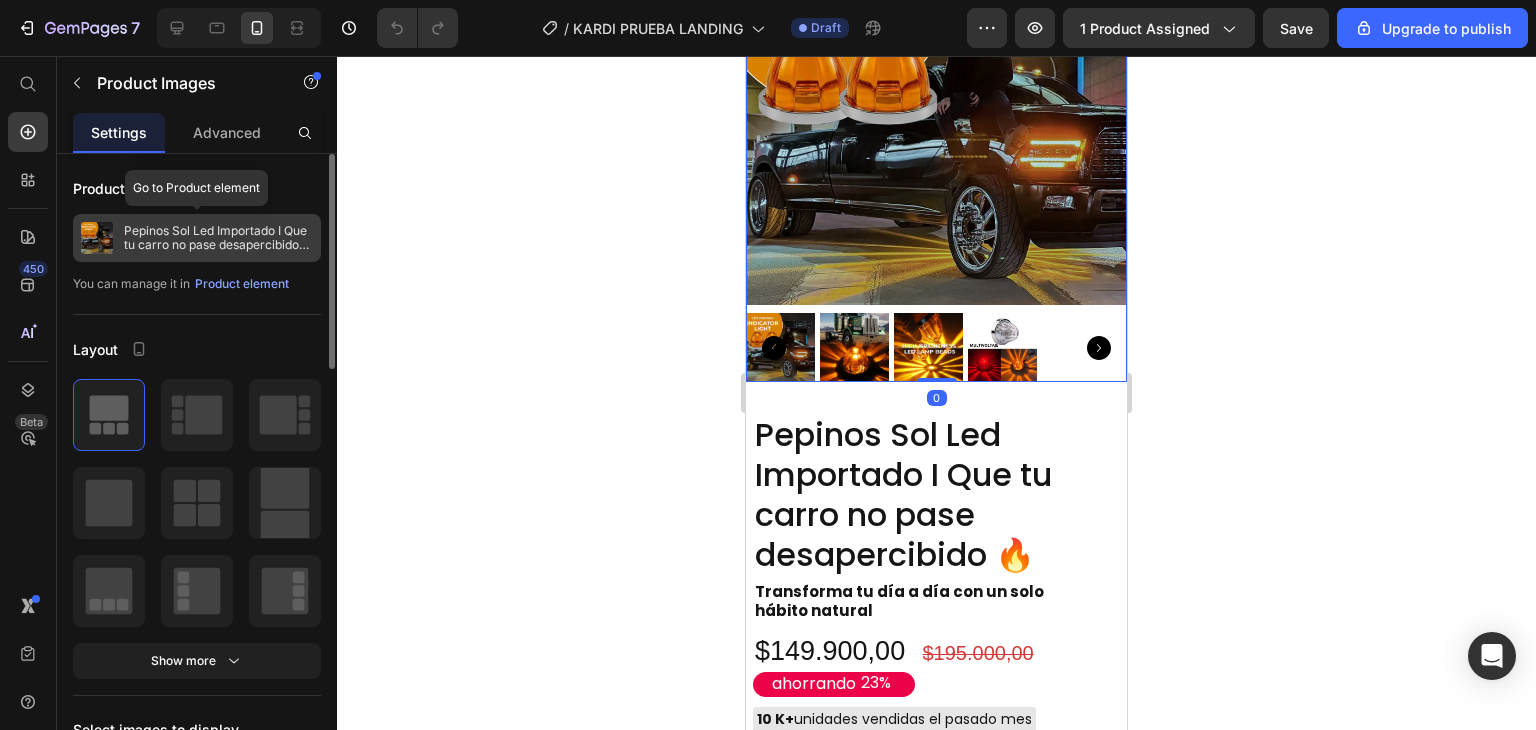 click on "Pepinos Sol  Led Importado I Que tu carro no pase desapercibido 🔥" at bounding box center (197, 238) 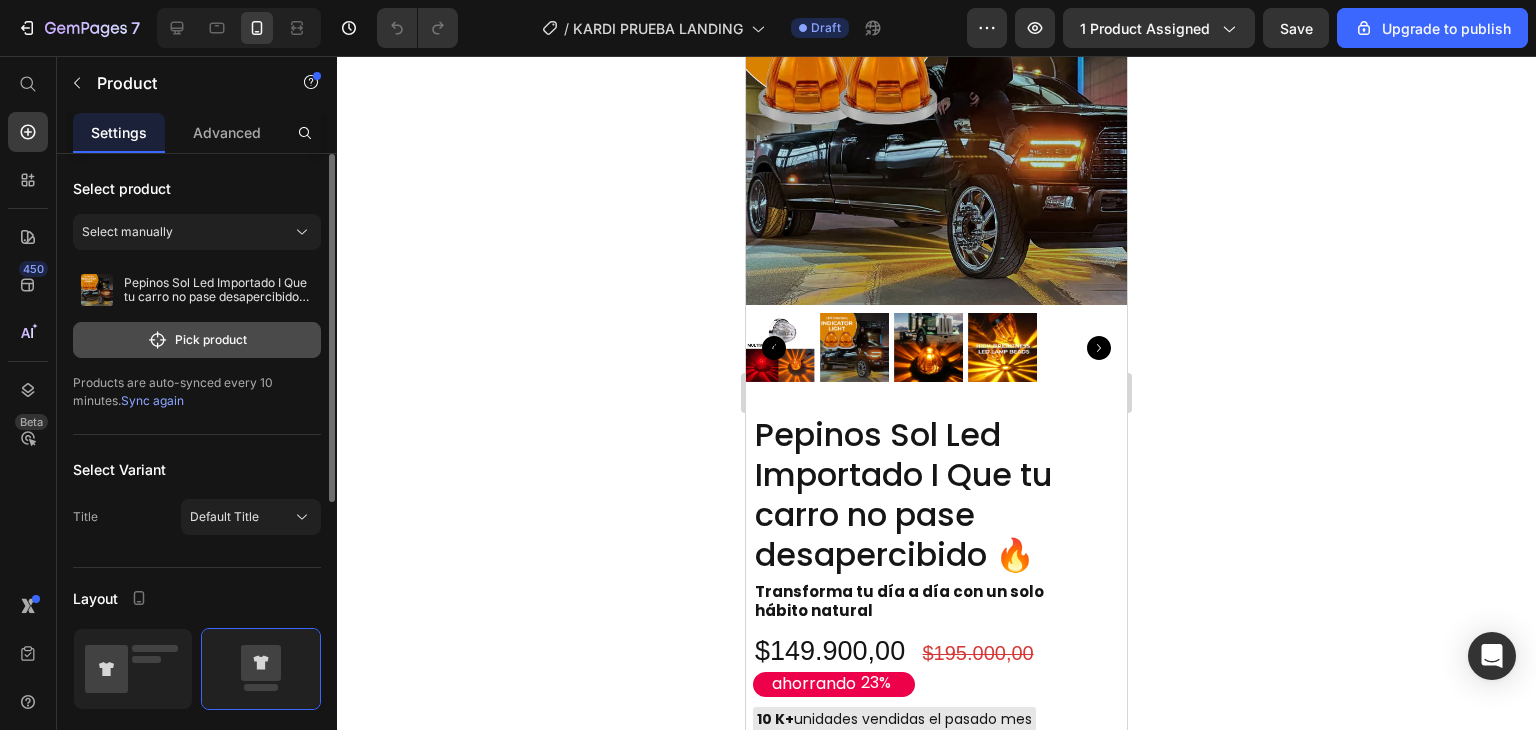 click on "Pick product" at bounding box center [197, 340] 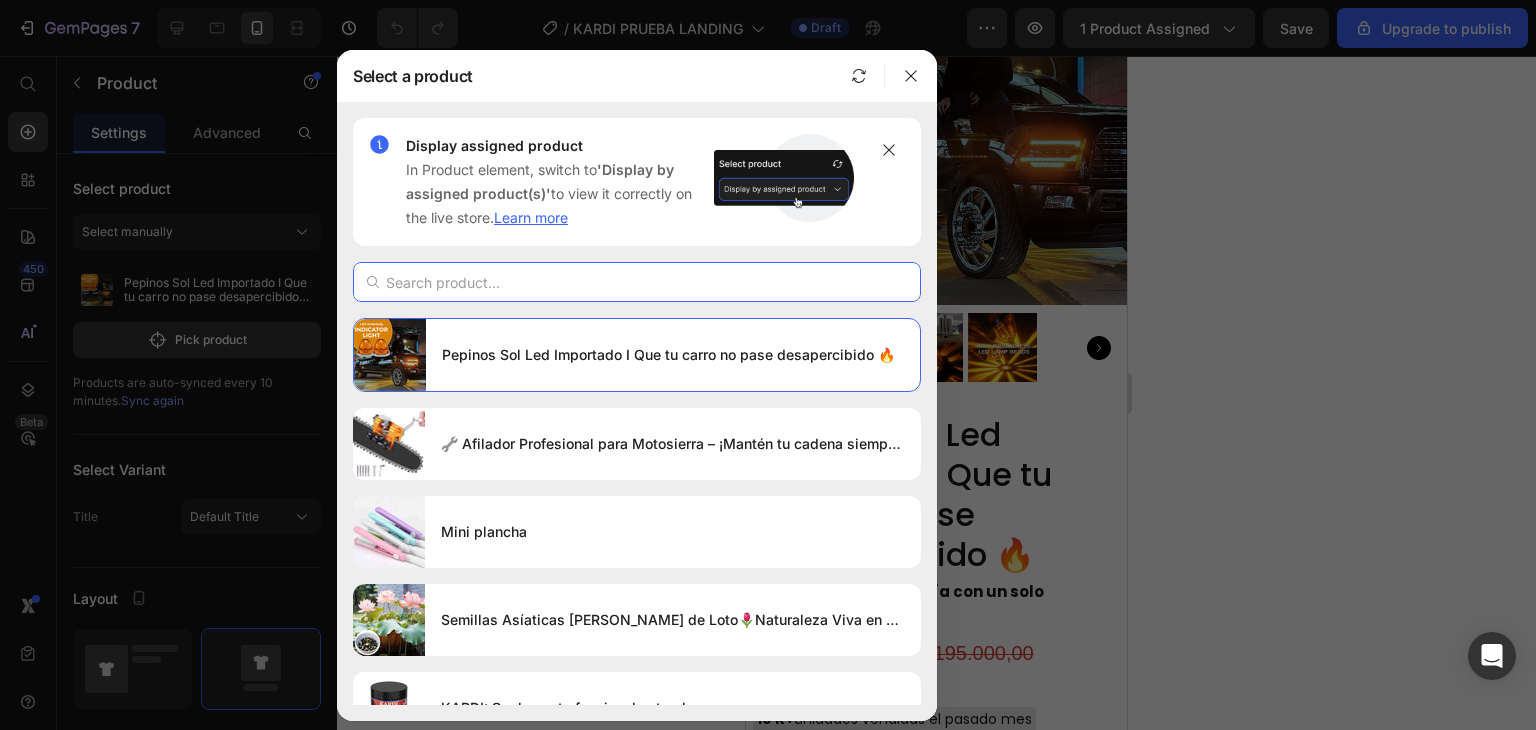 click at bounding box center [637, 282] 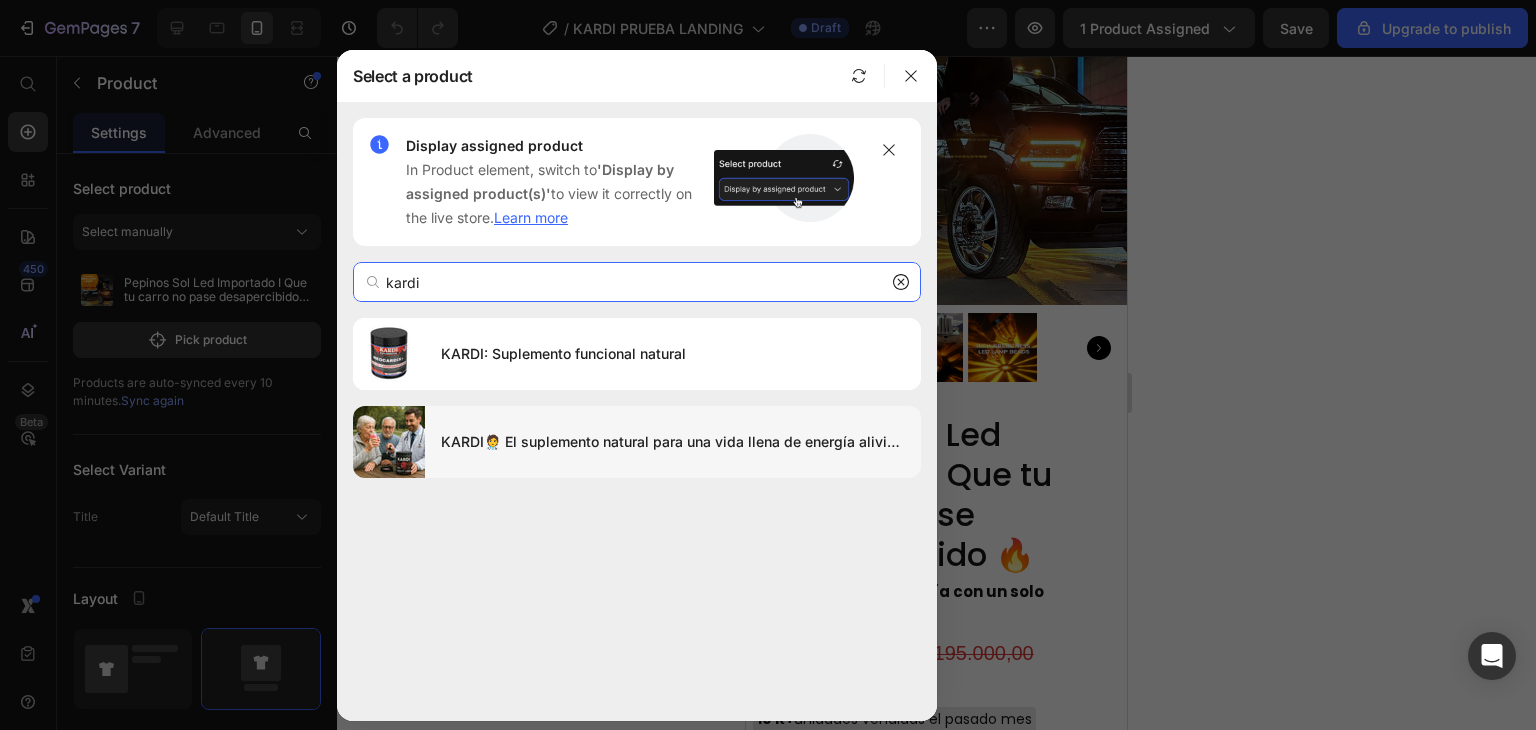 type on "kardi" 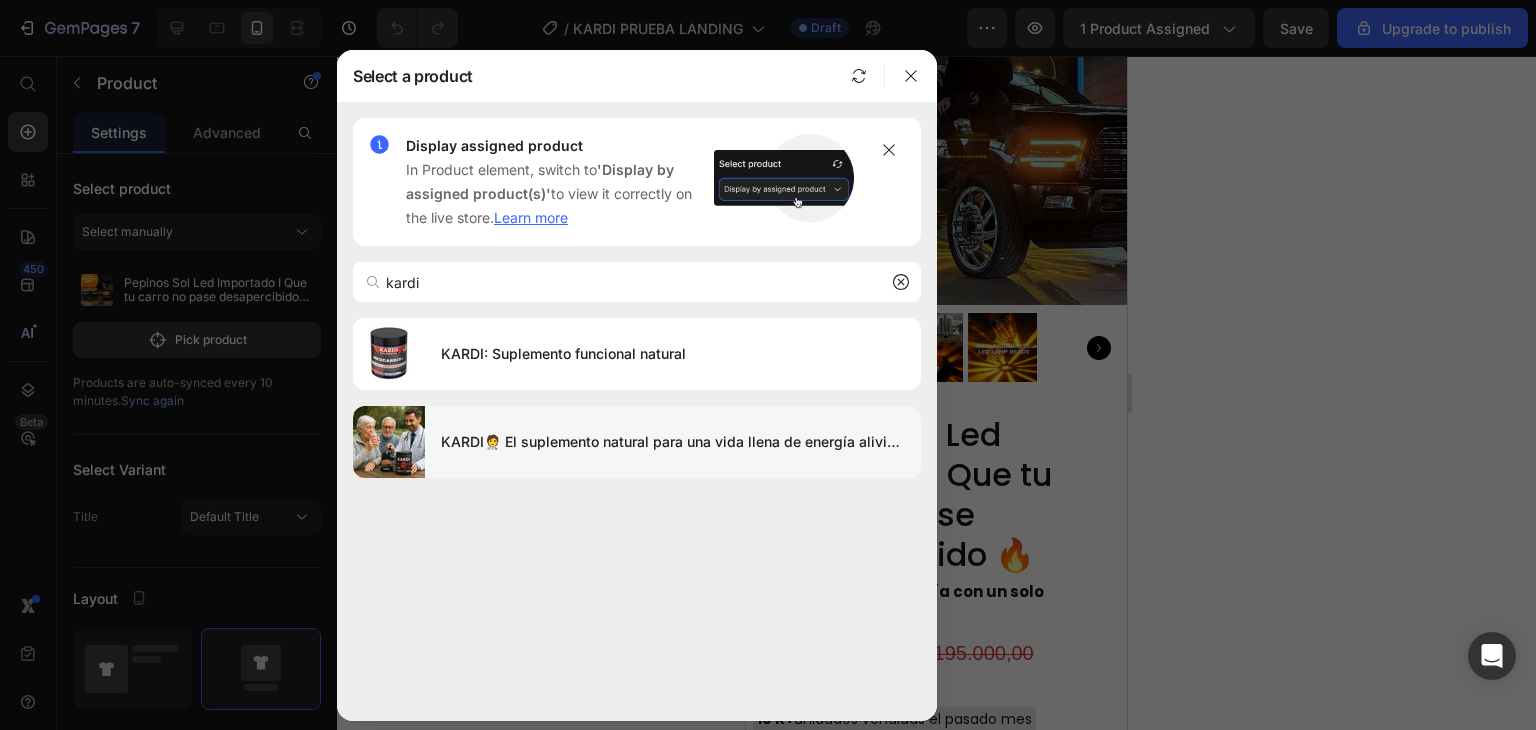 click on "KARDI🧑‍⚕️ El suplemento natural para una vida llena de energía aliviando los problemas de presión arterial" at bounding box center (673, 442) 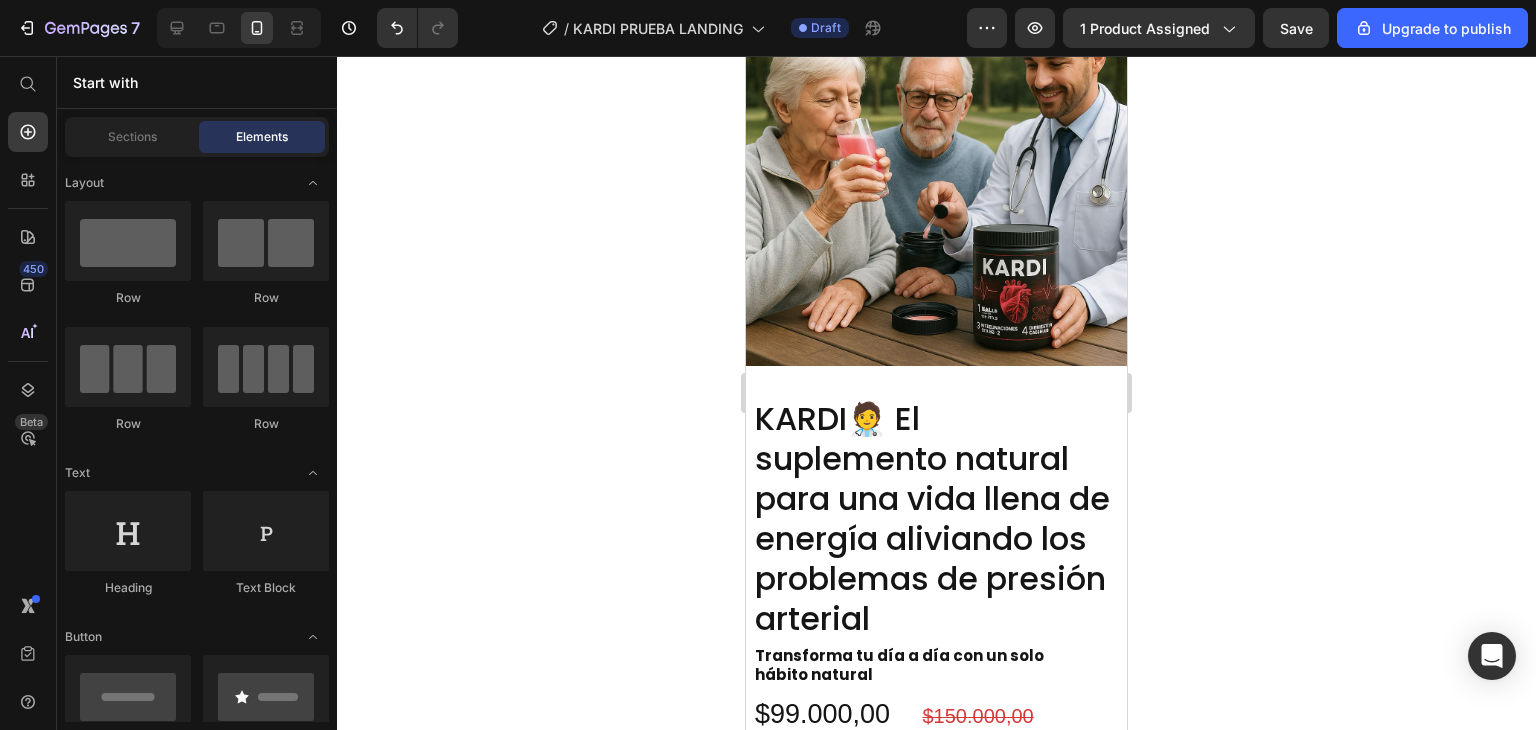 scroll, scrollTop: 1285, scrollLeft: 0, axis: vertical 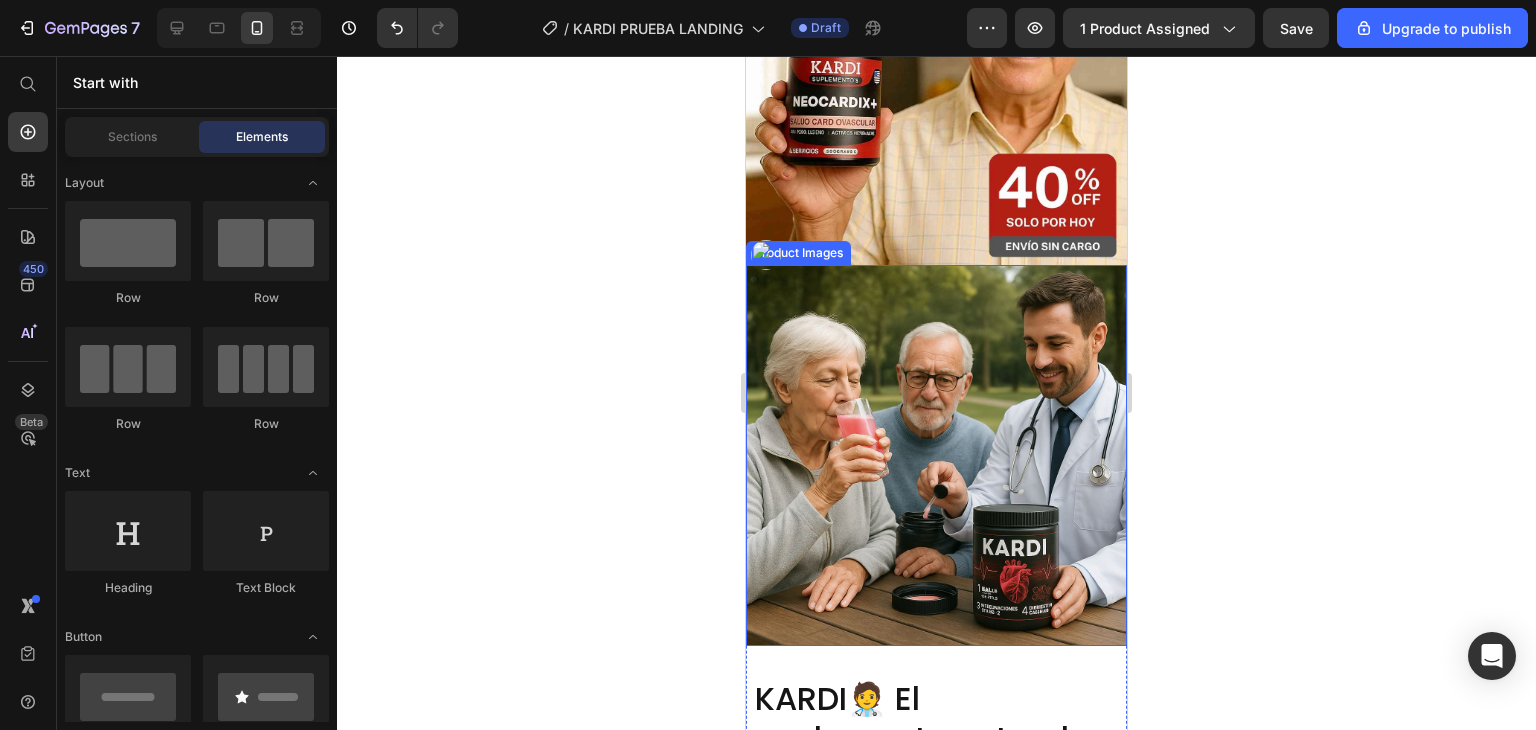 click at bounding box center (936, 455) 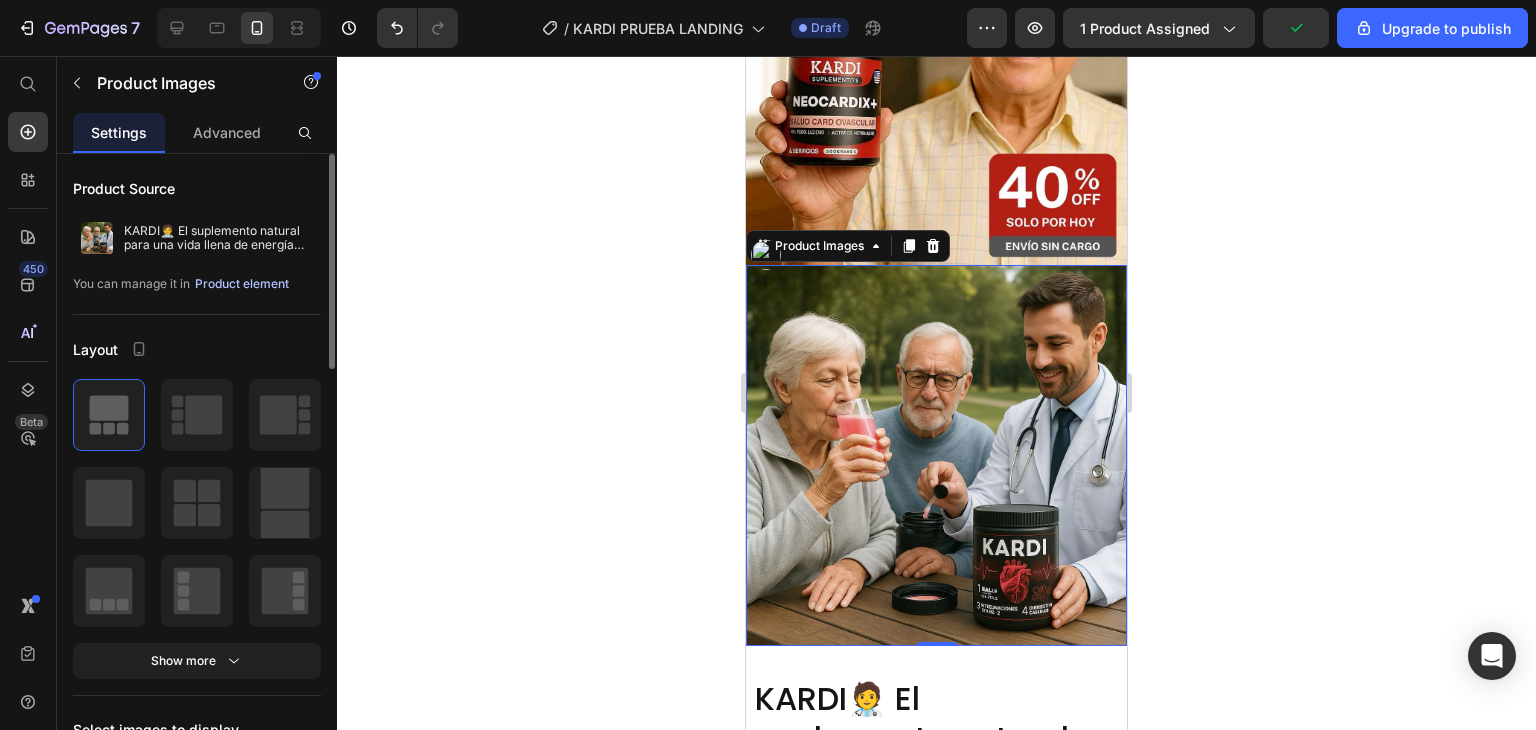 click on "Product element" at bounding box center [242, 284] 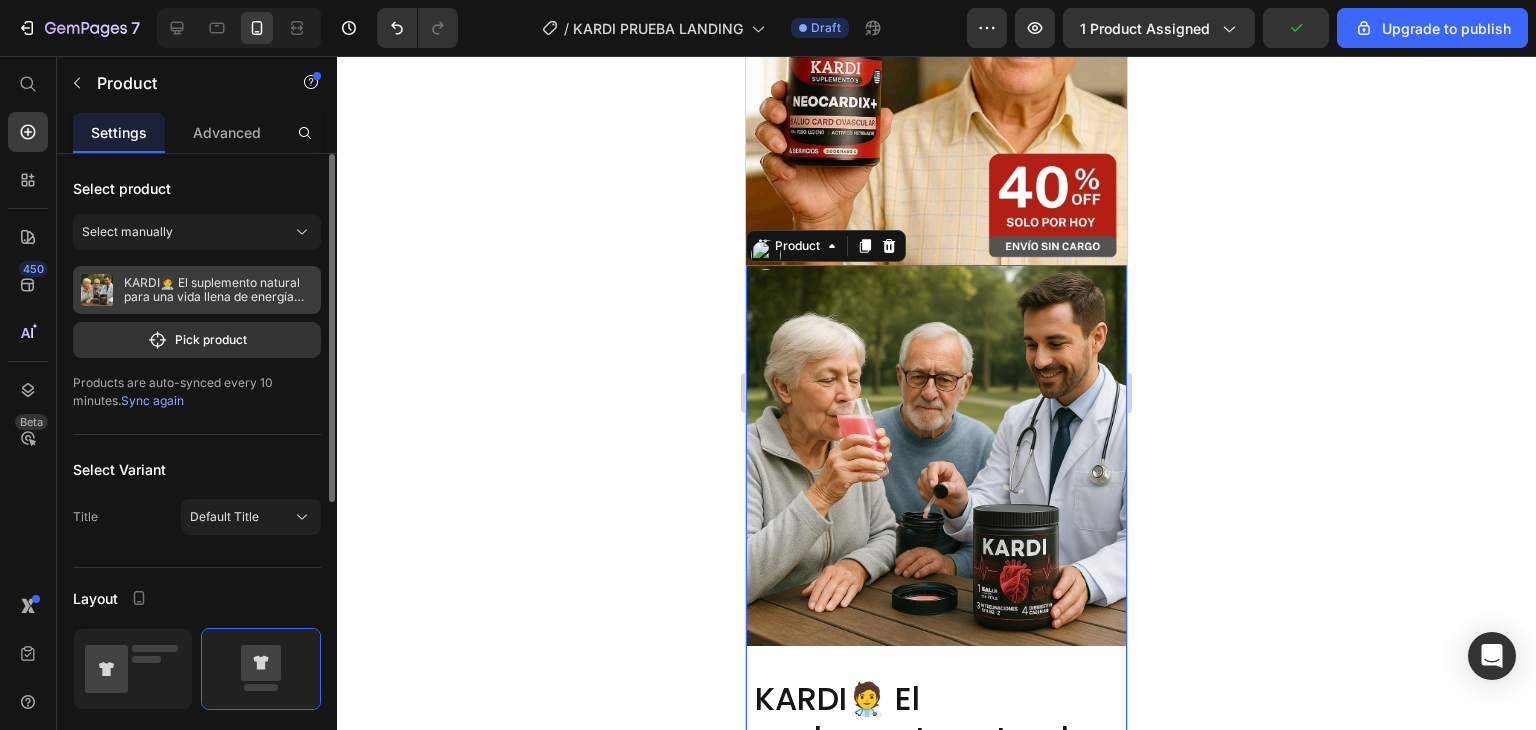 click on "KARDI🧑‍⚕️ El suplemento natural para una vida llena de energía aliviando los problemas de presión arterial" at bounding box center [197, 290] 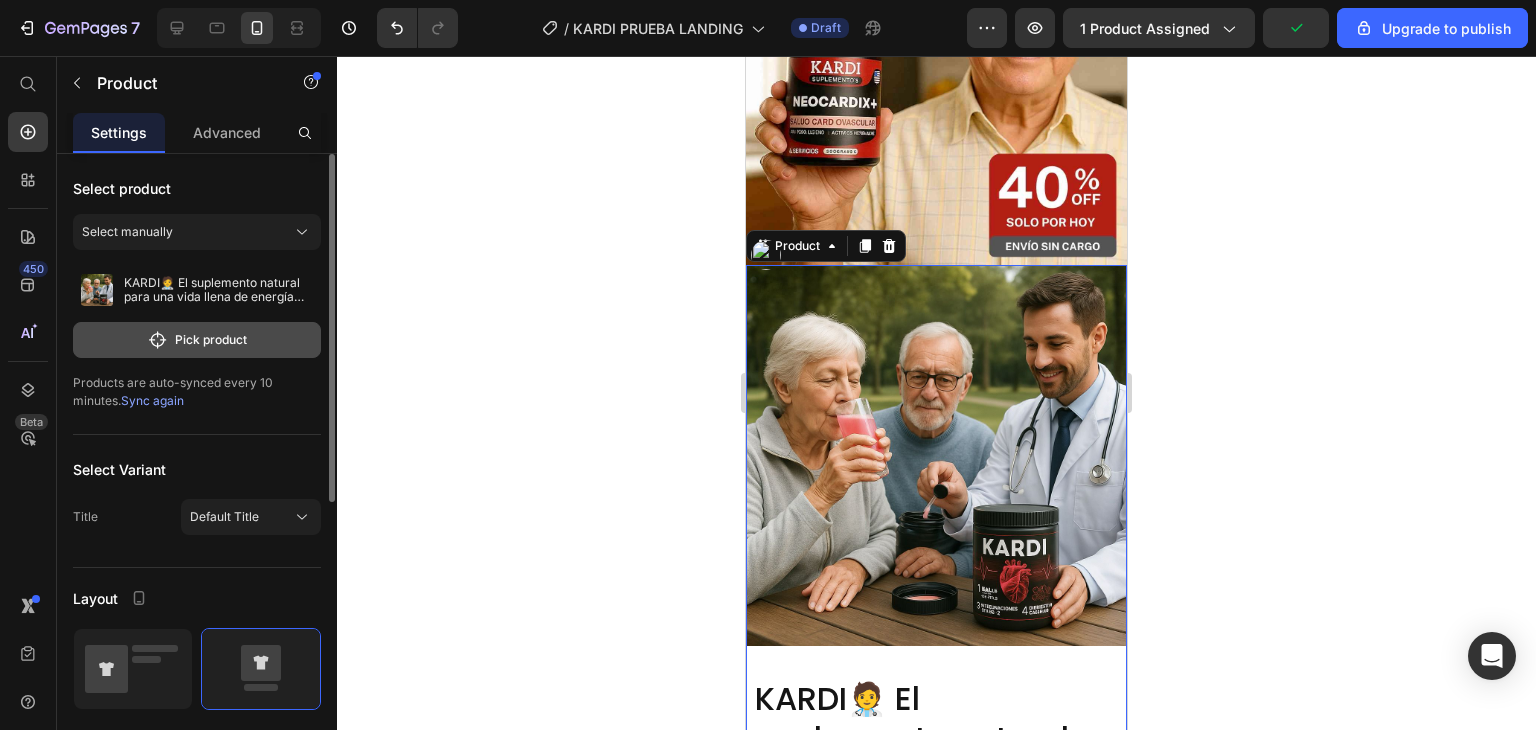 click on "Pick product" at bounding box center (197, 340) 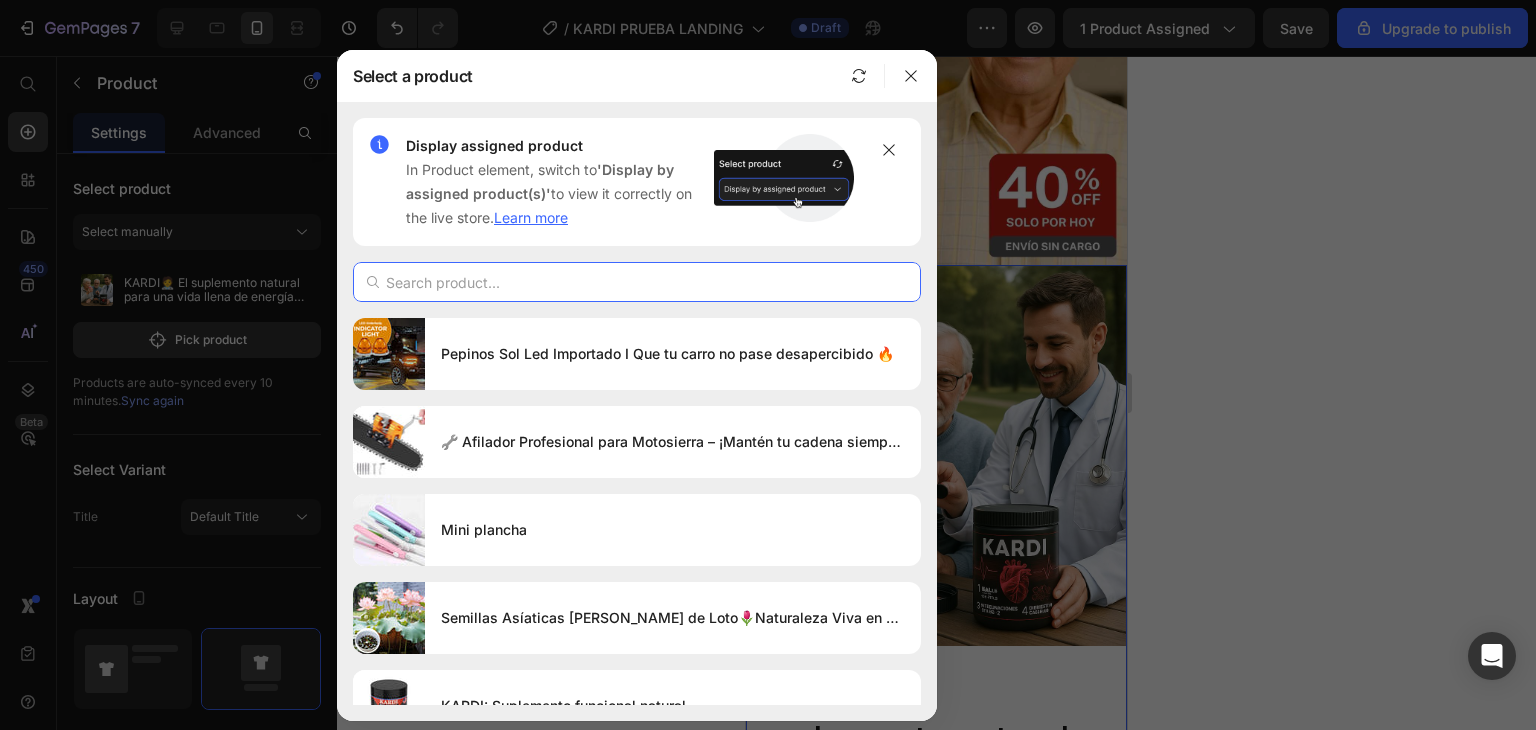 click at bounding box center (637, 282) 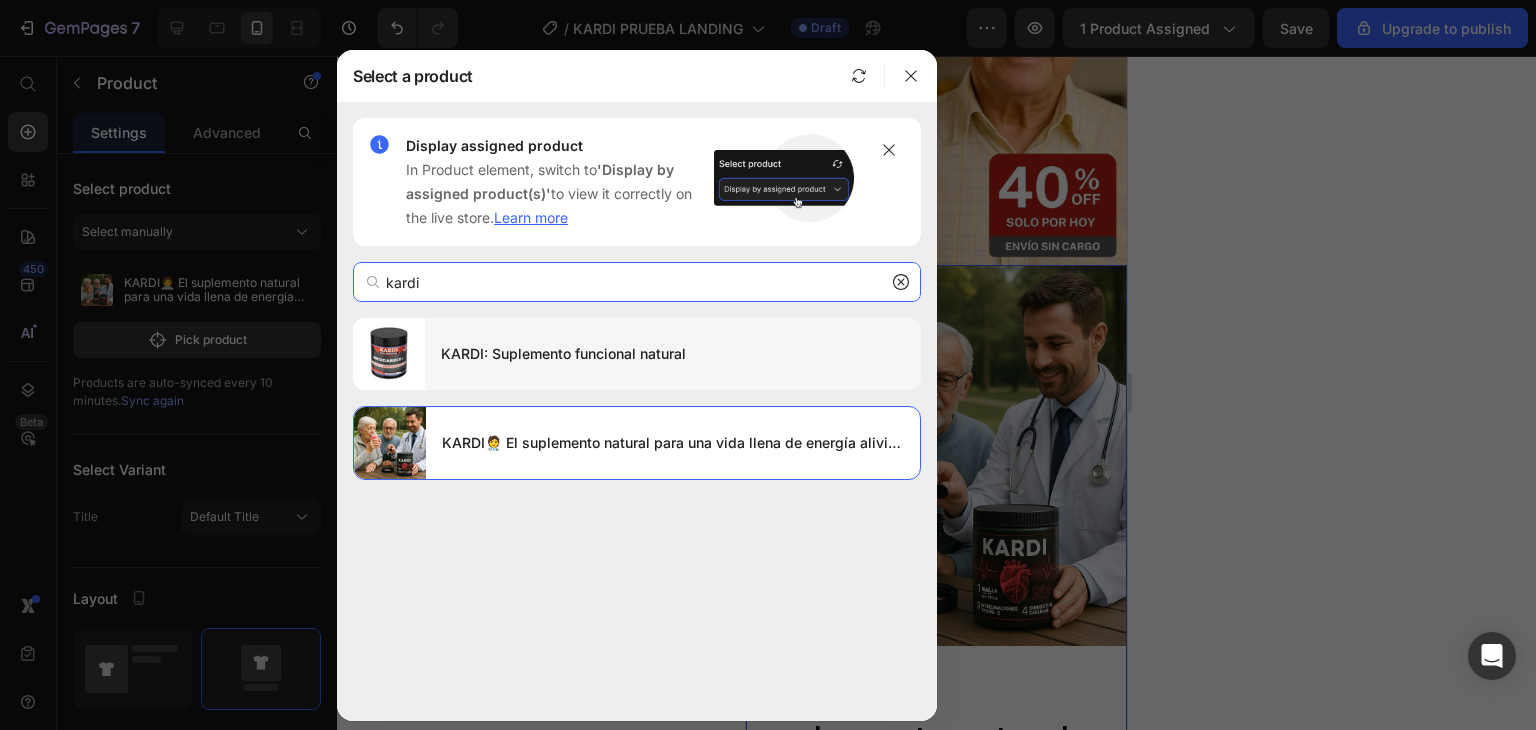 type on "kardi" 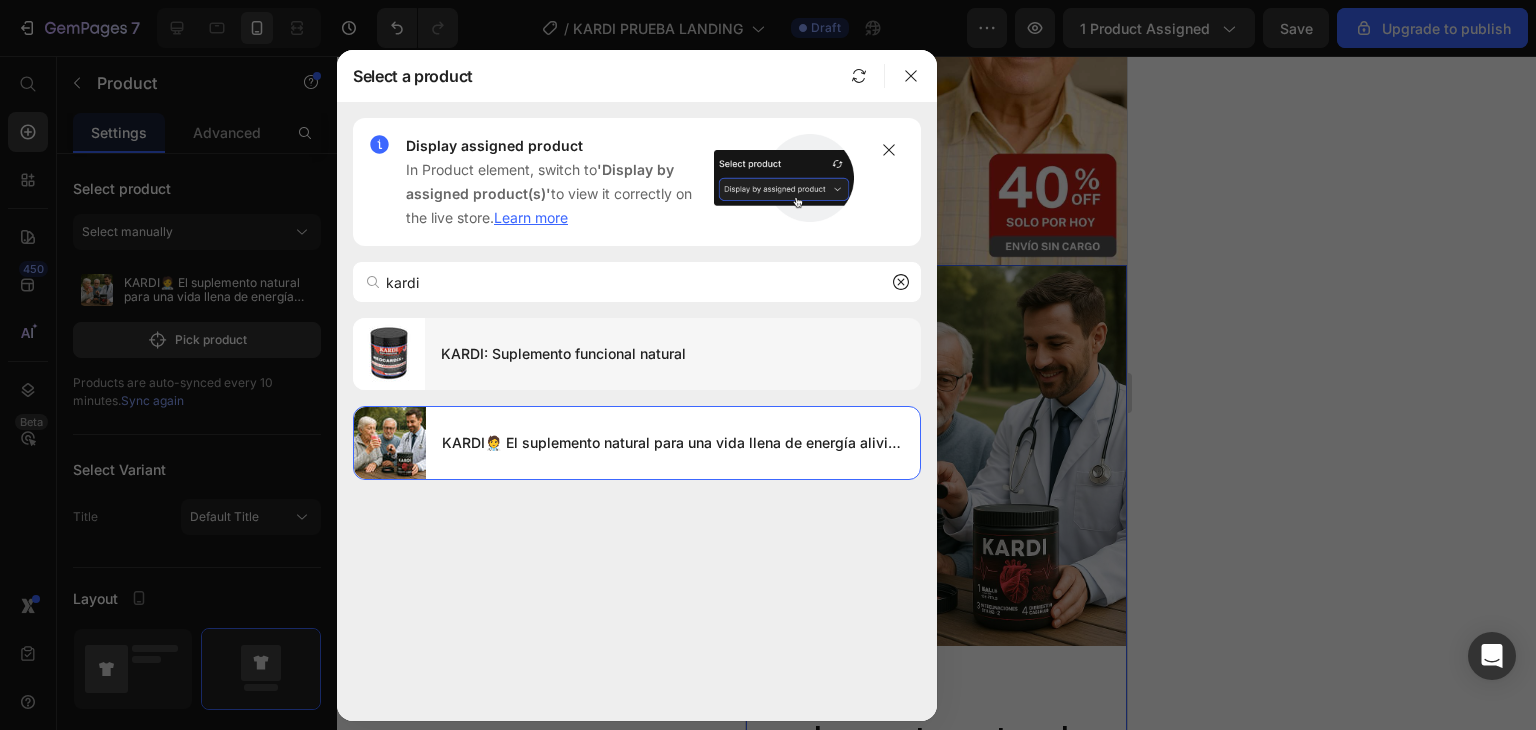 click on "KARDI: Suplemento funcional natural" at bounding box center [673, 354] 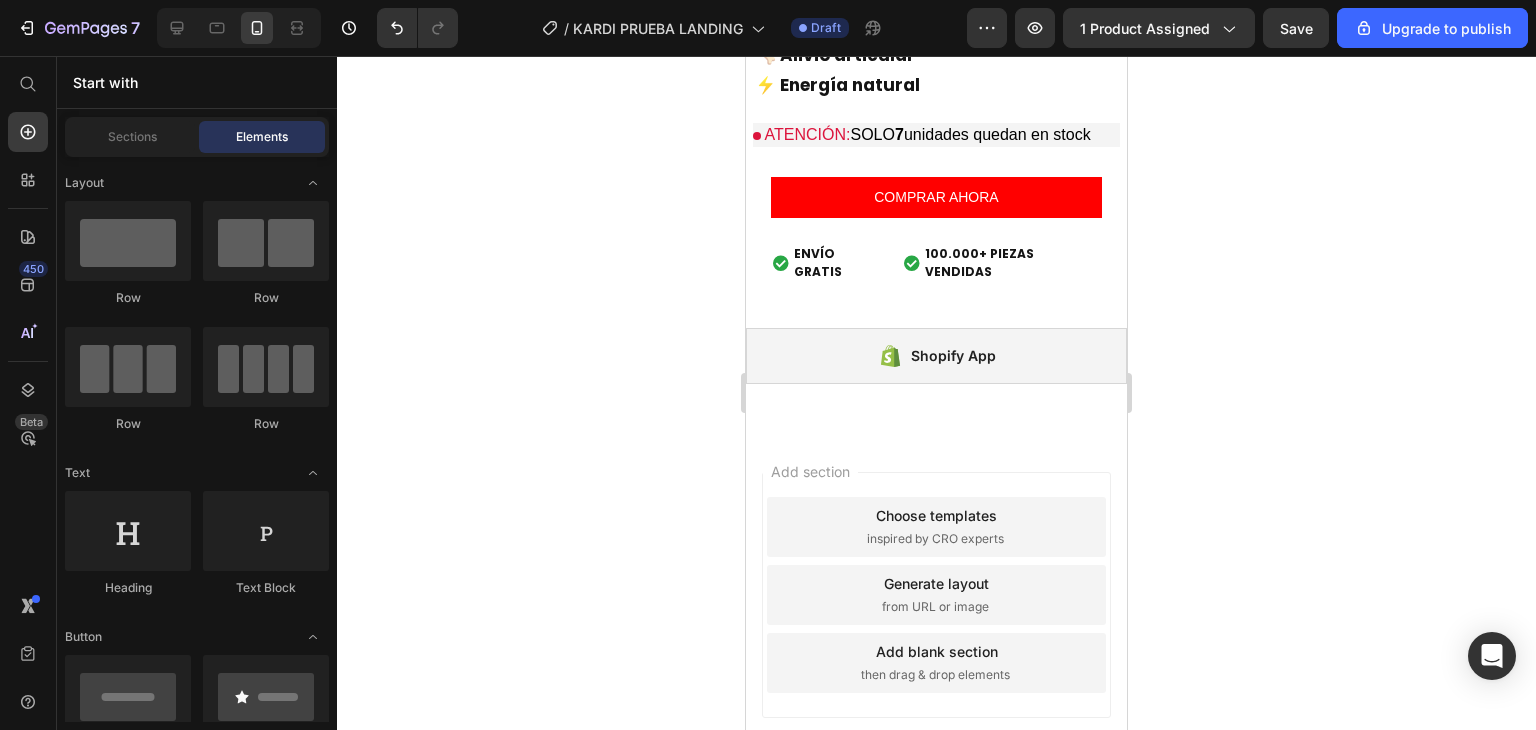 scroll, scrollTop: 5200, scrollLeft: 0, axis: vertical 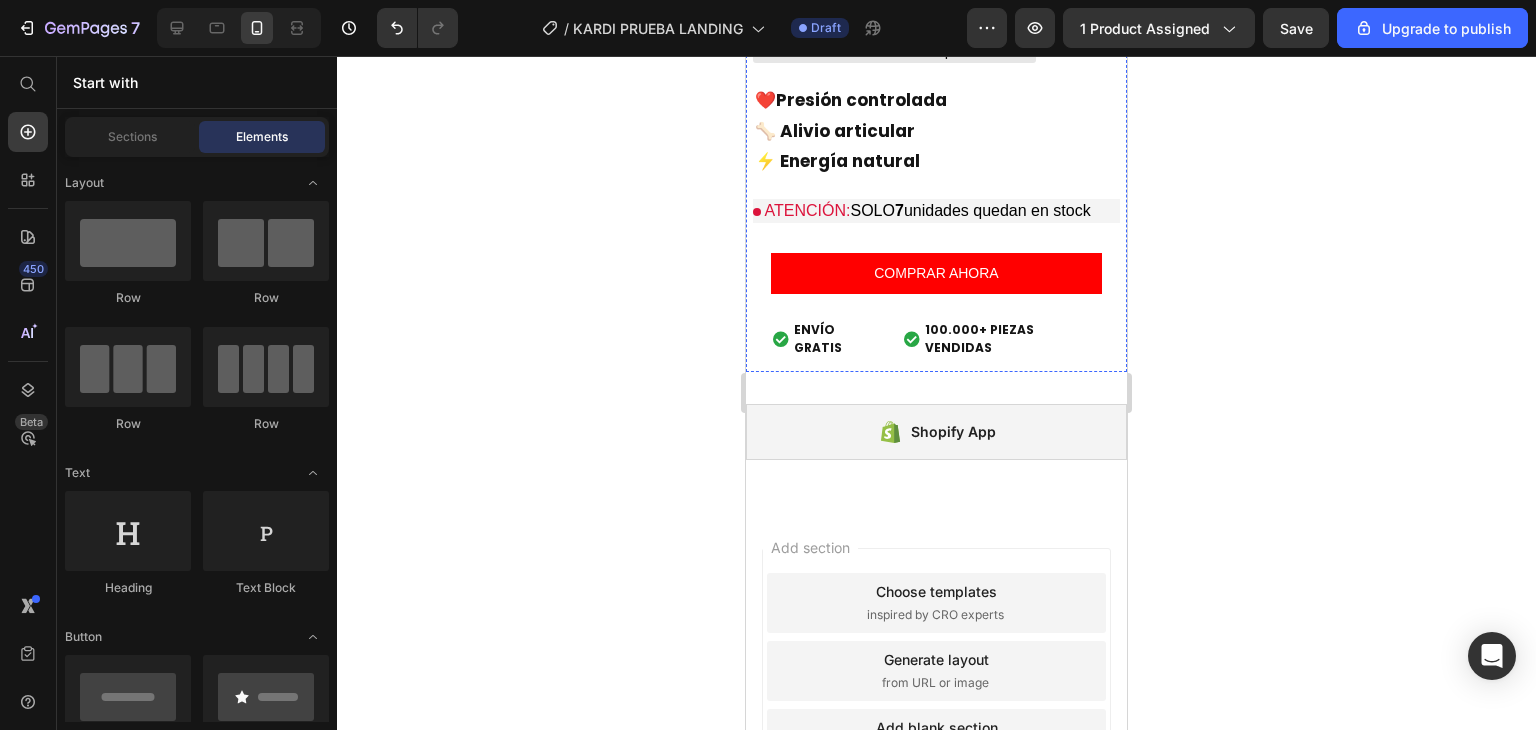 click at bounding box center [936, -537] 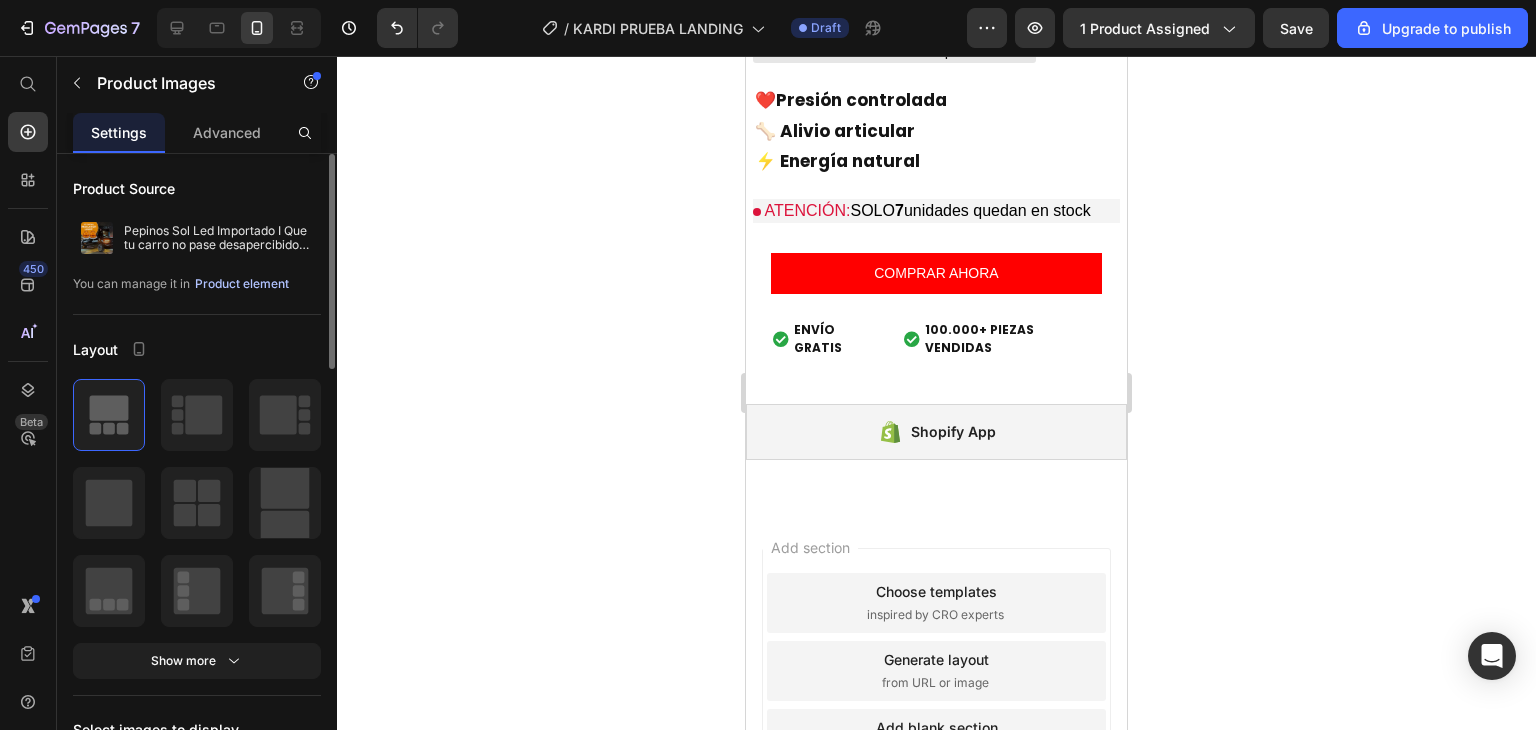 click on "Product element" at bounding box center [242, 284] 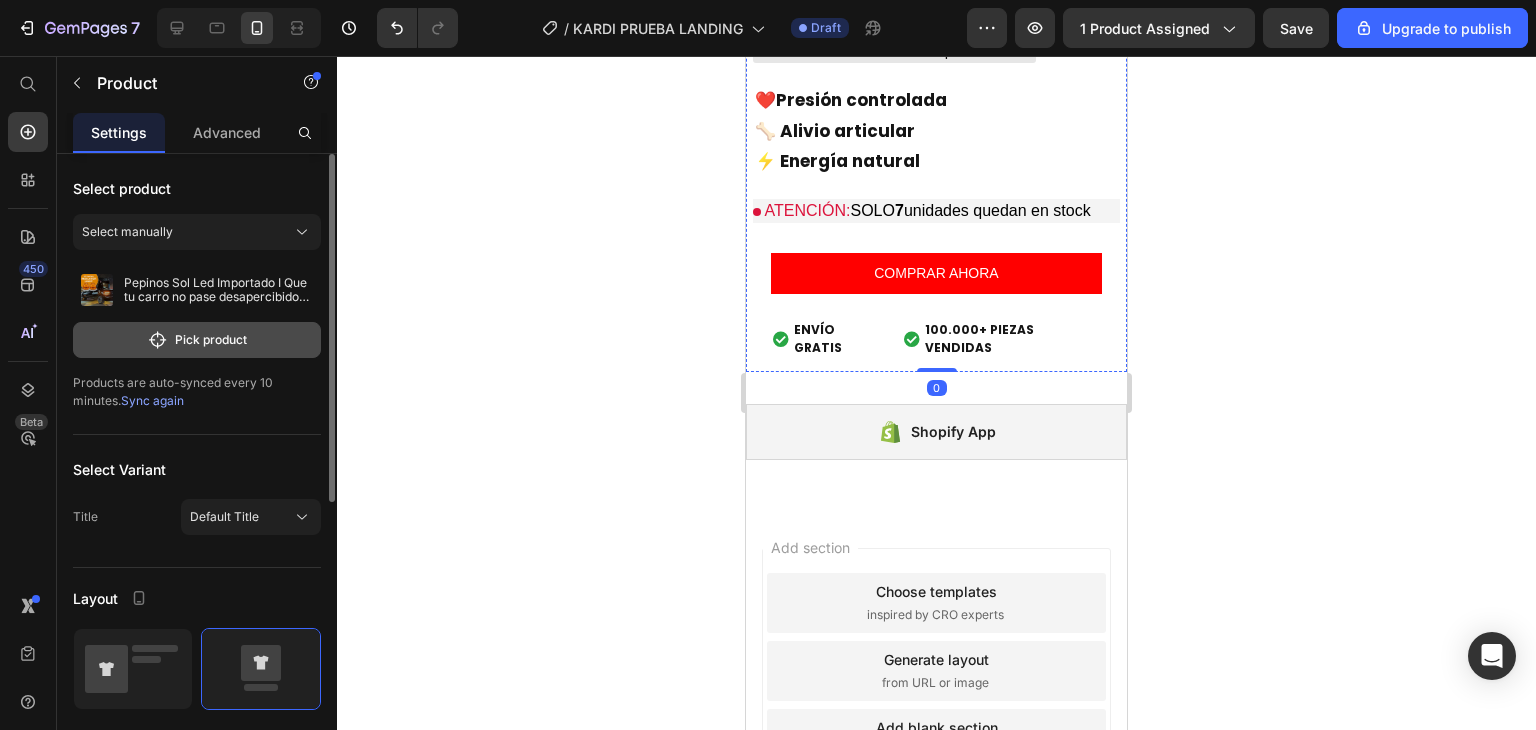 click on "Pick product" at bounding box center (197, 340) 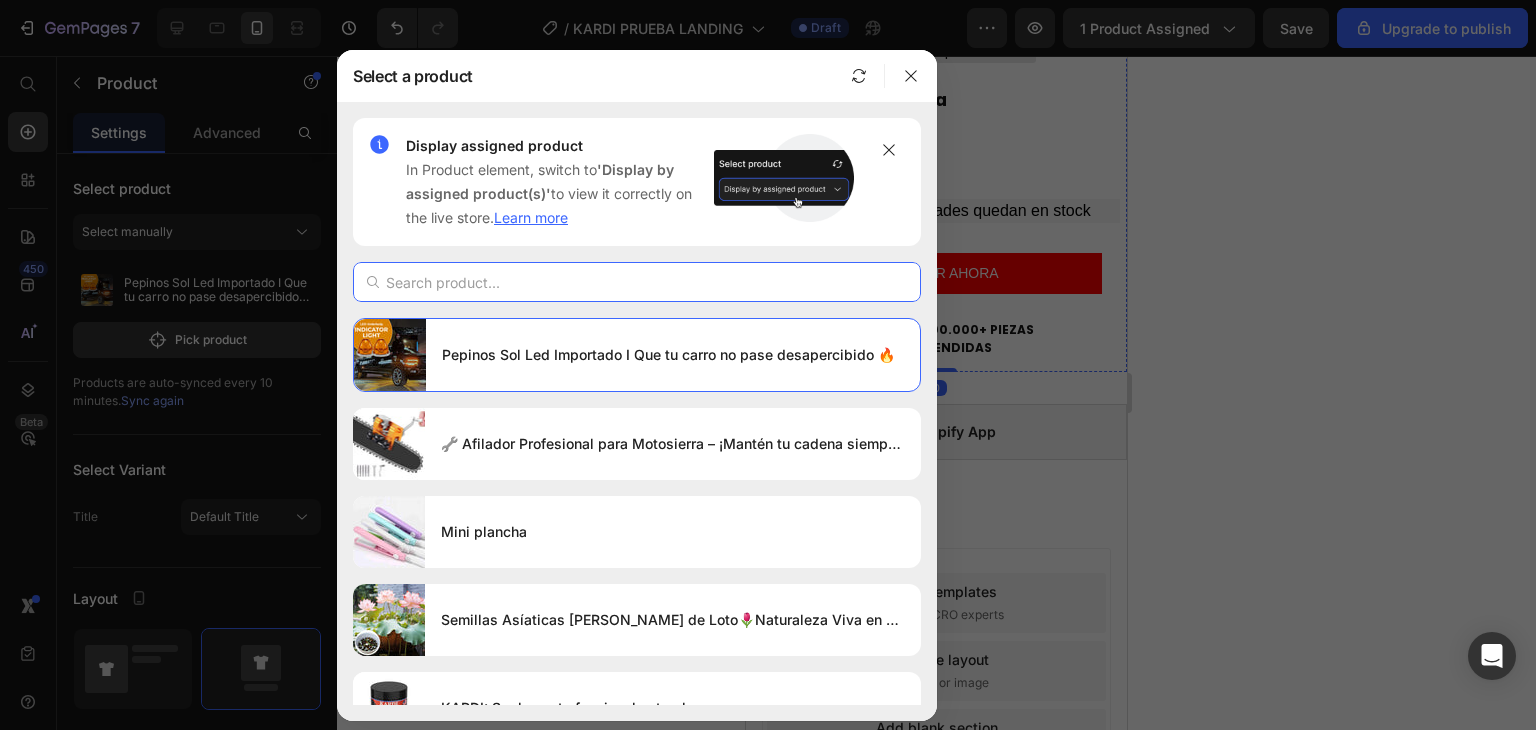 click at bounding box center [637, 282] 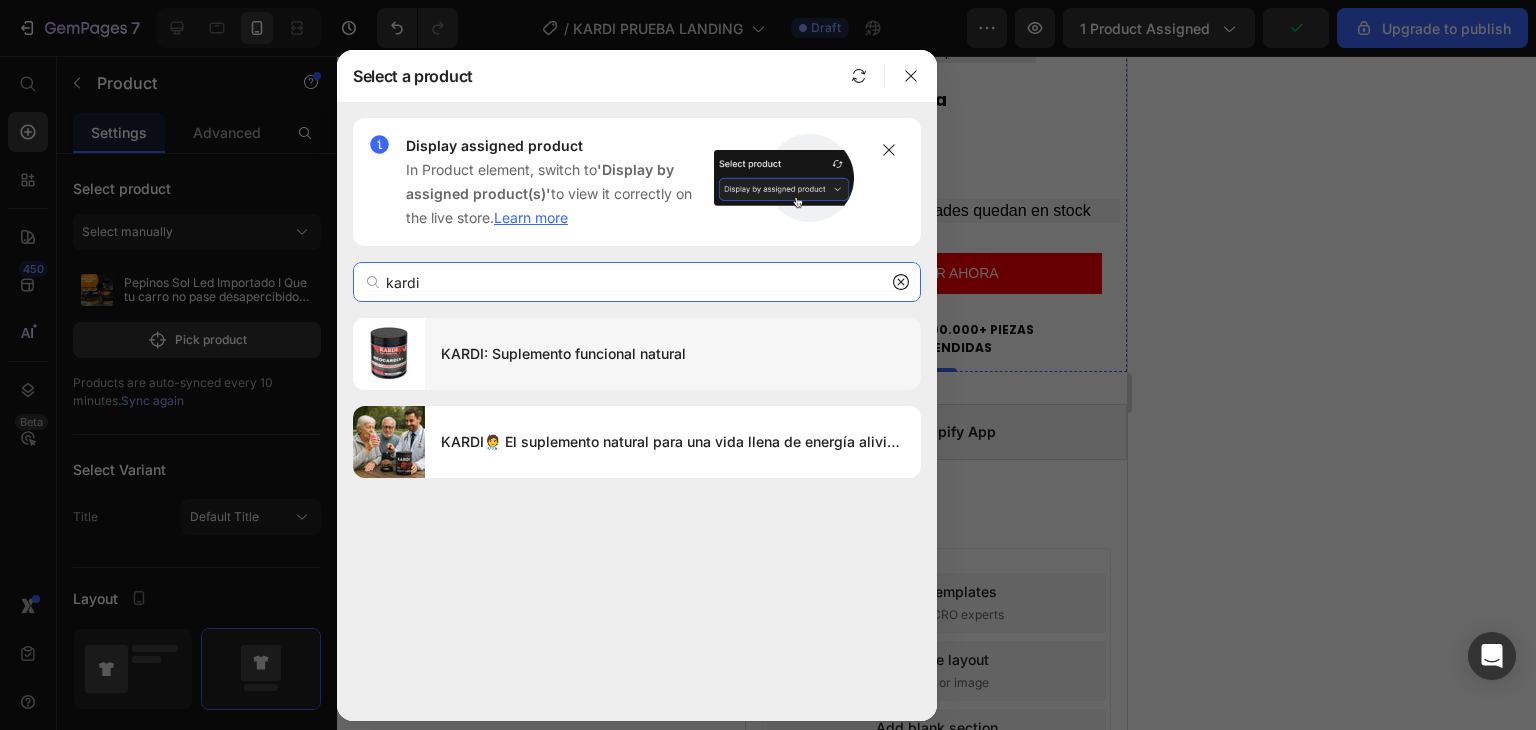 type on "kardi" 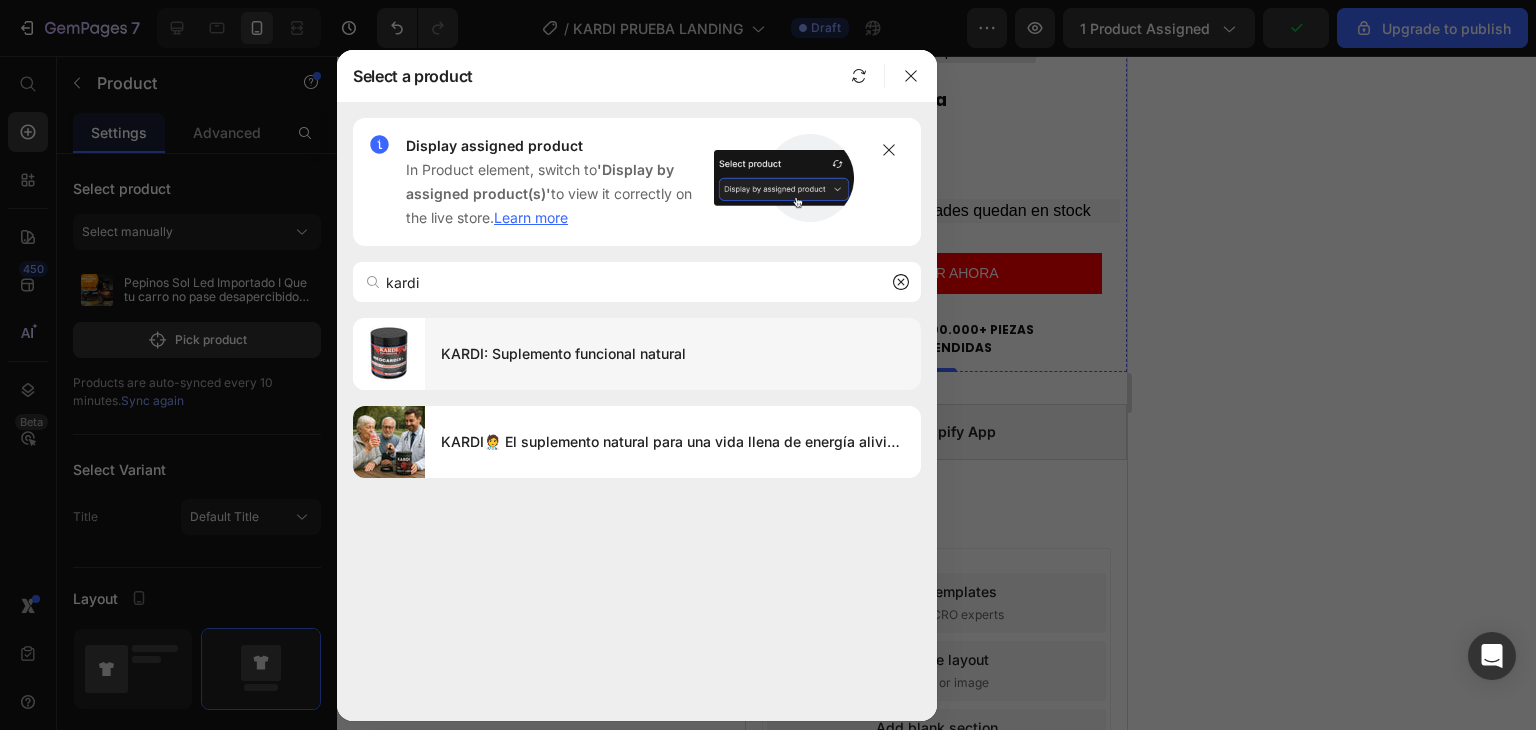 click on "KARDI: Suplemento funcional natural" 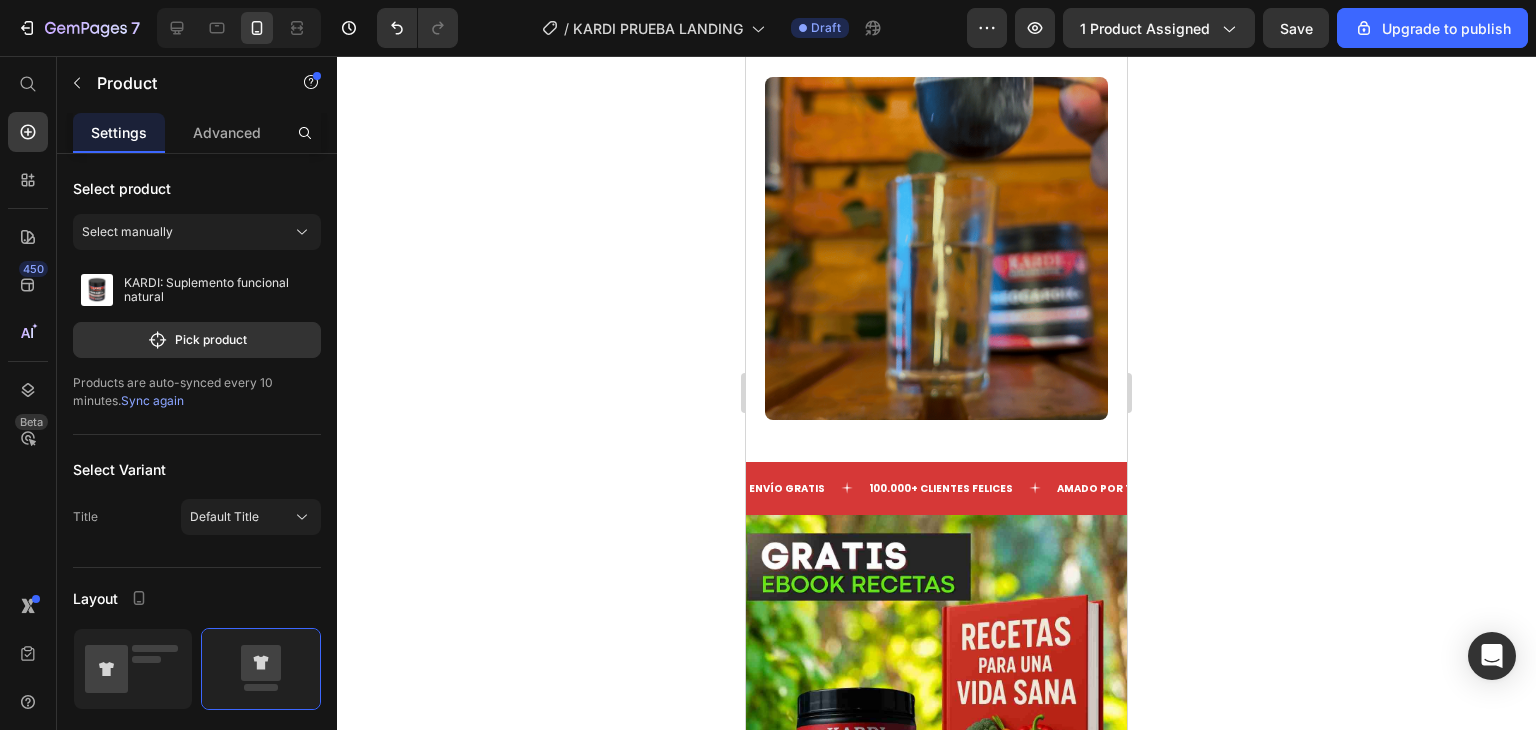 scroll, scrollTop: 2835, scrollLeft: 0, axis: vertical 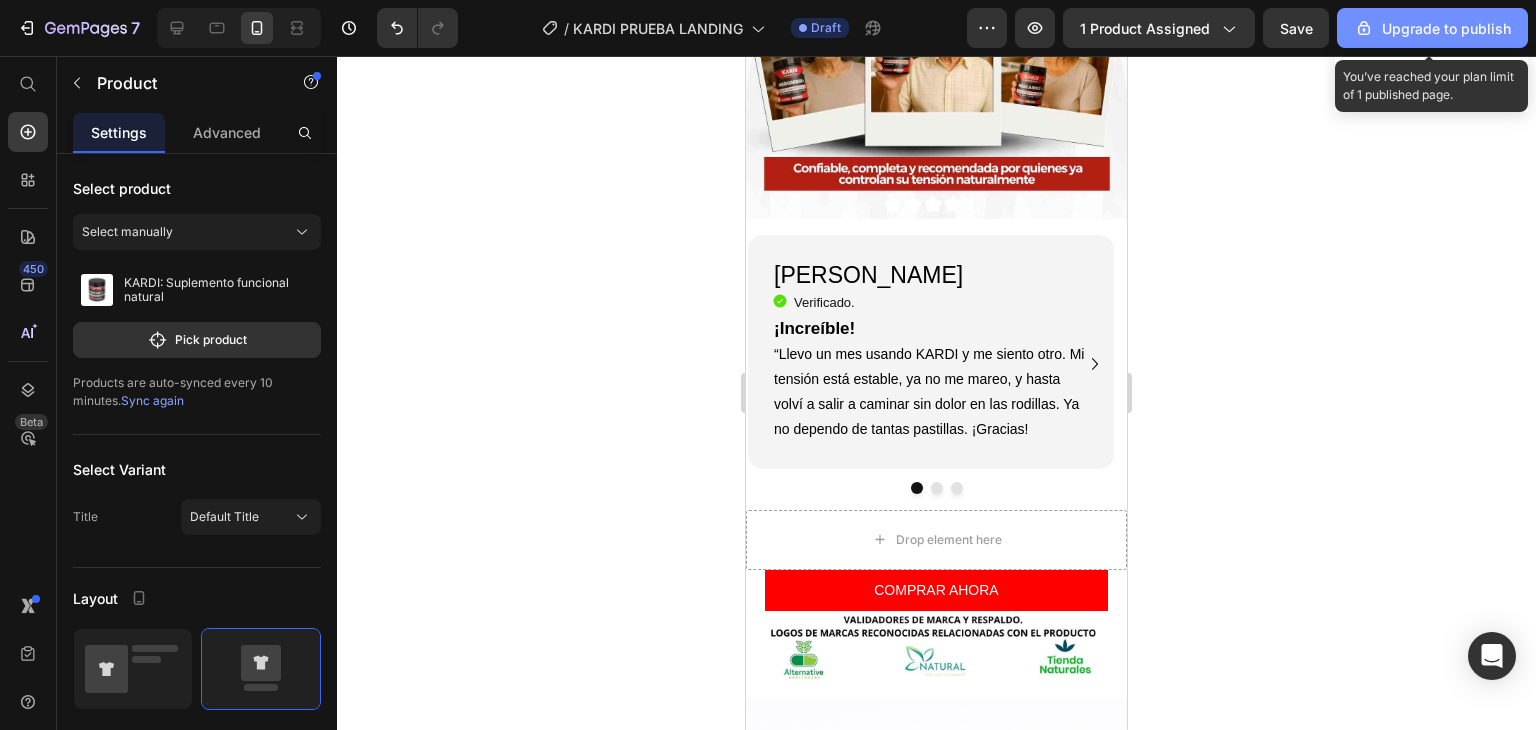 click on "Upgrade to publish" at bounding box center [1432, 28] 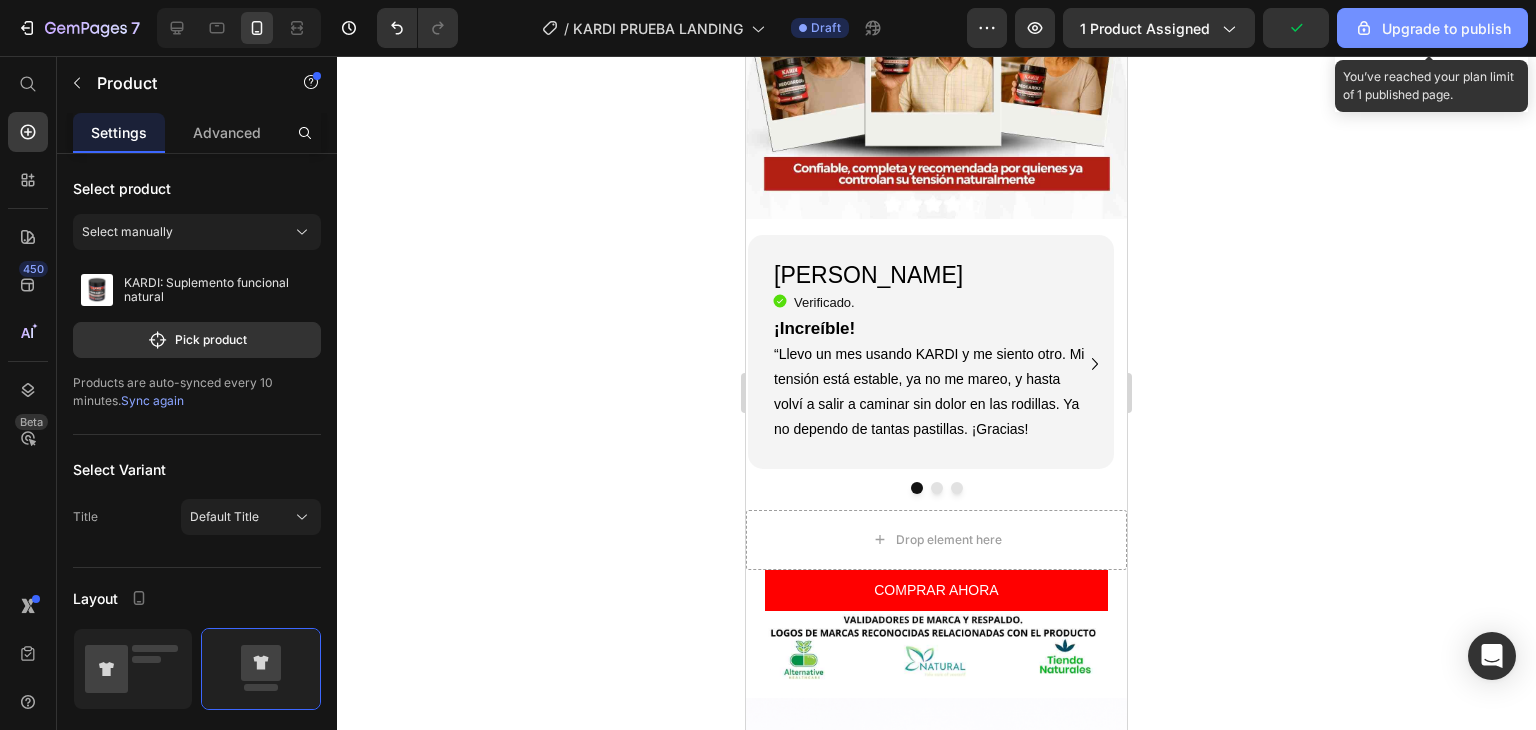 click on "Upgrade to publish" 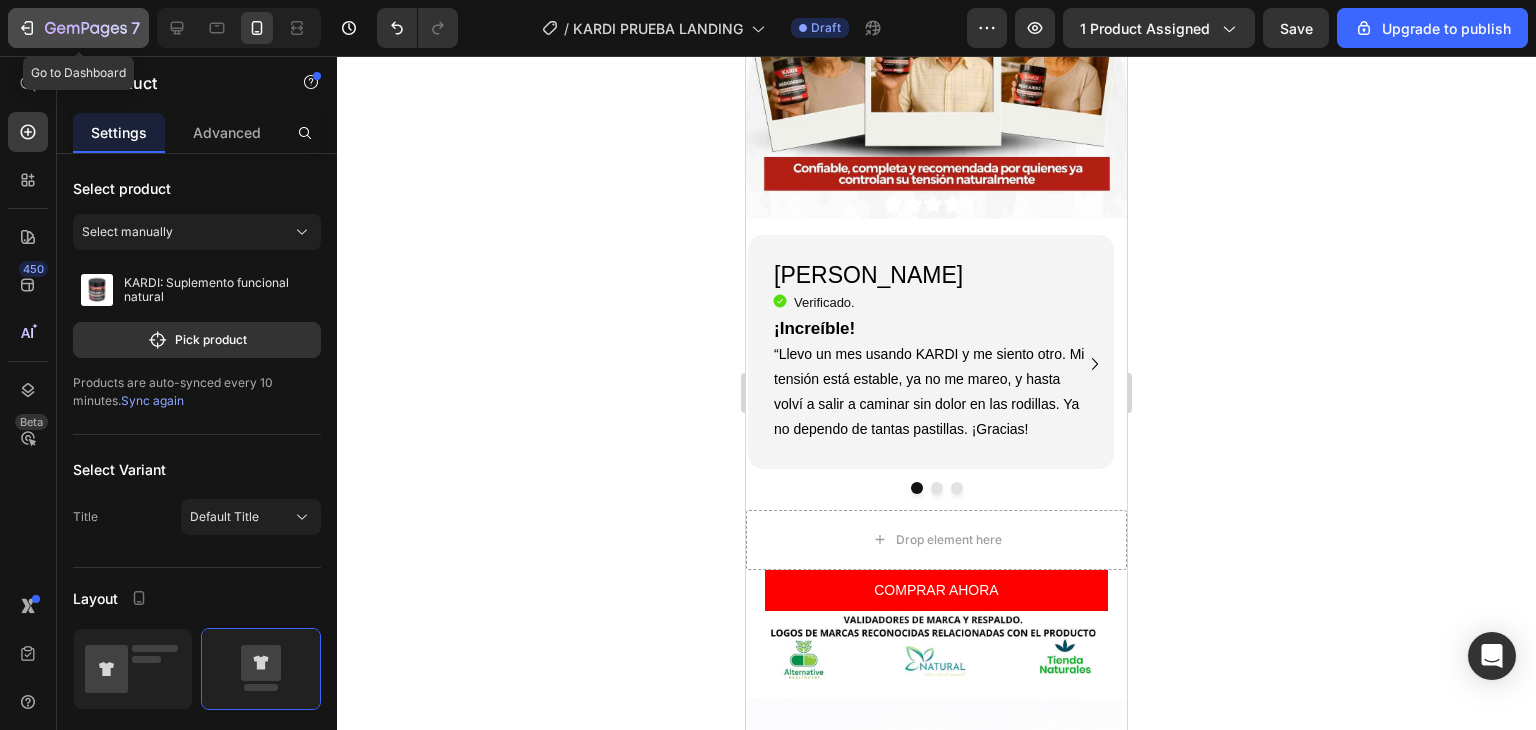 click 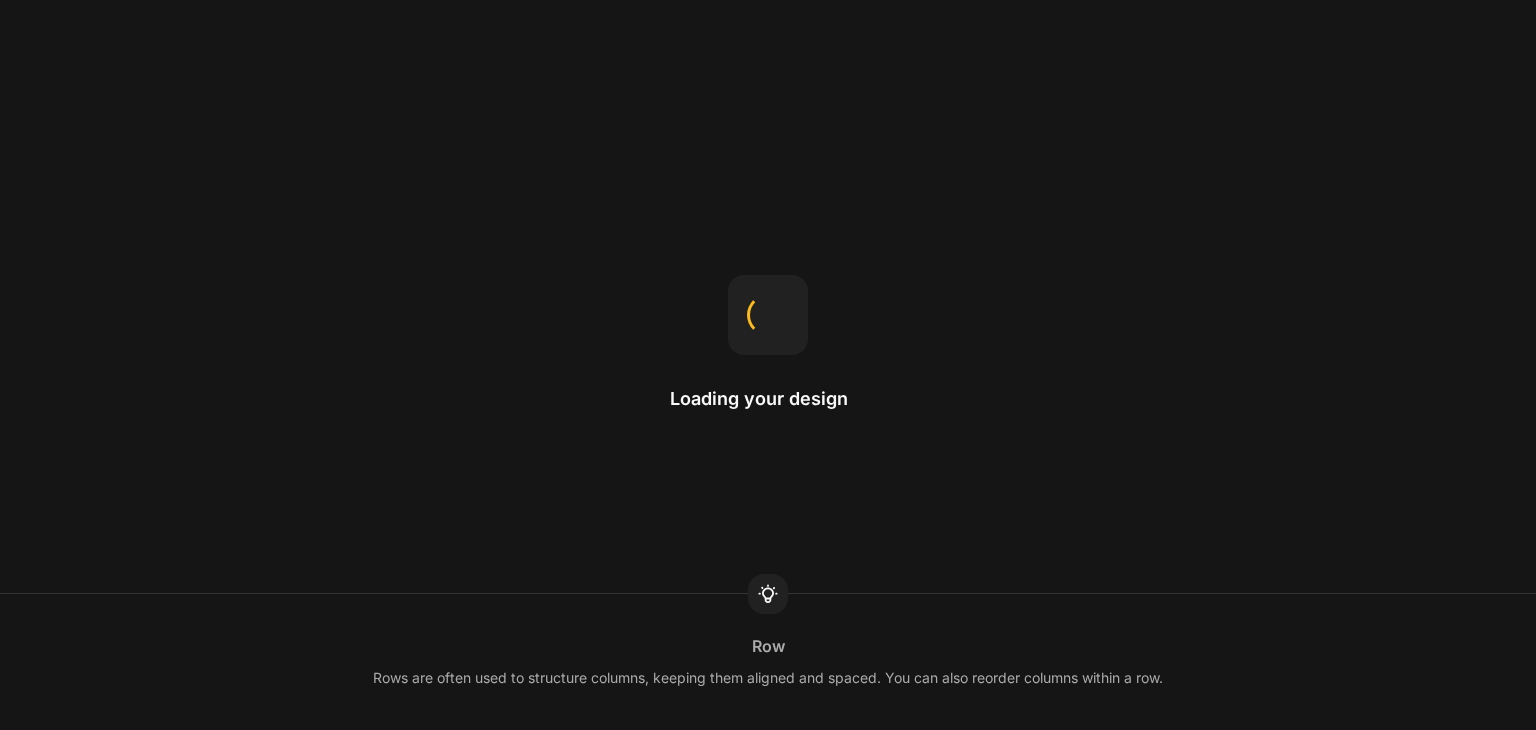 scroll, scrollTop: 0, scrollLeft: 0, axis: both 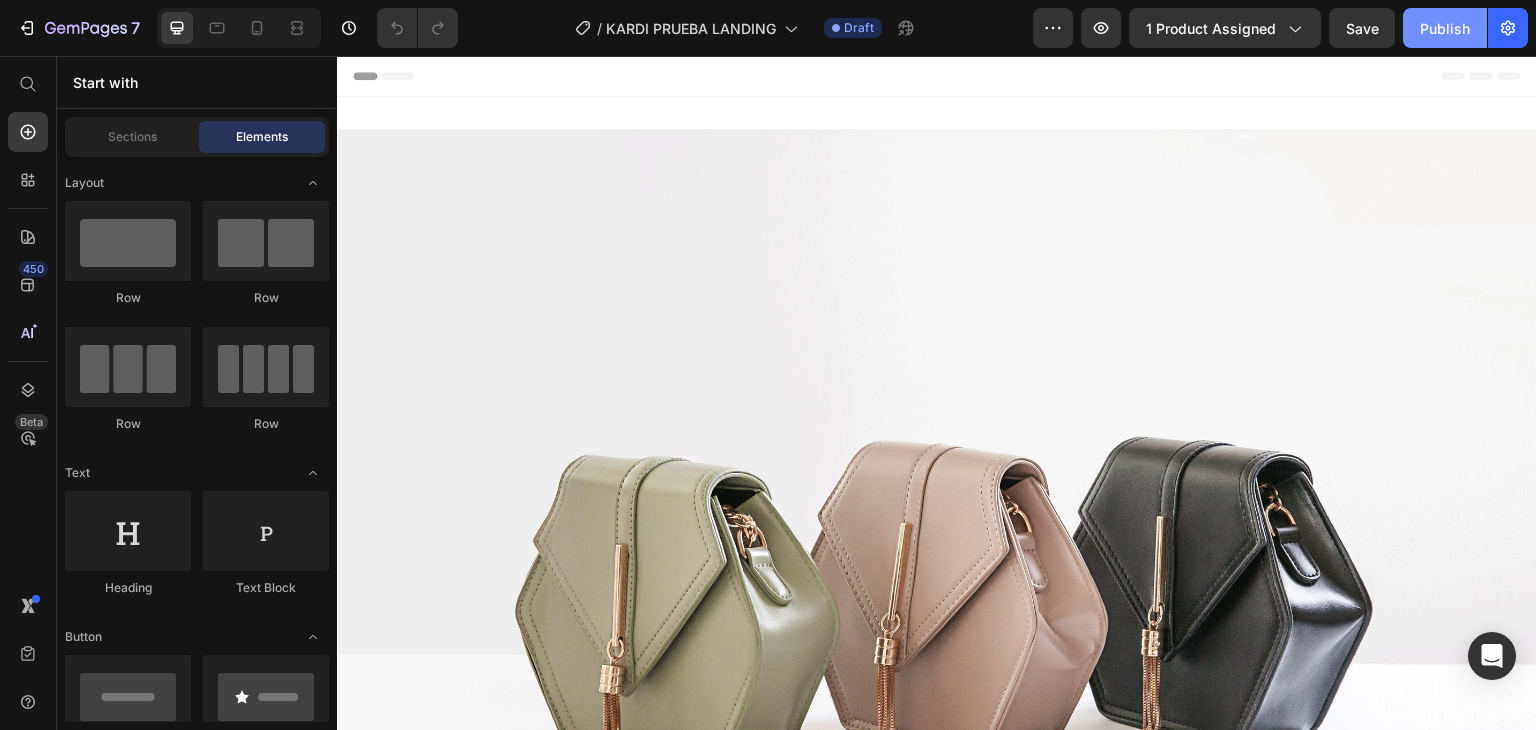 click on "Publish" at bounding box center (1445, 28) 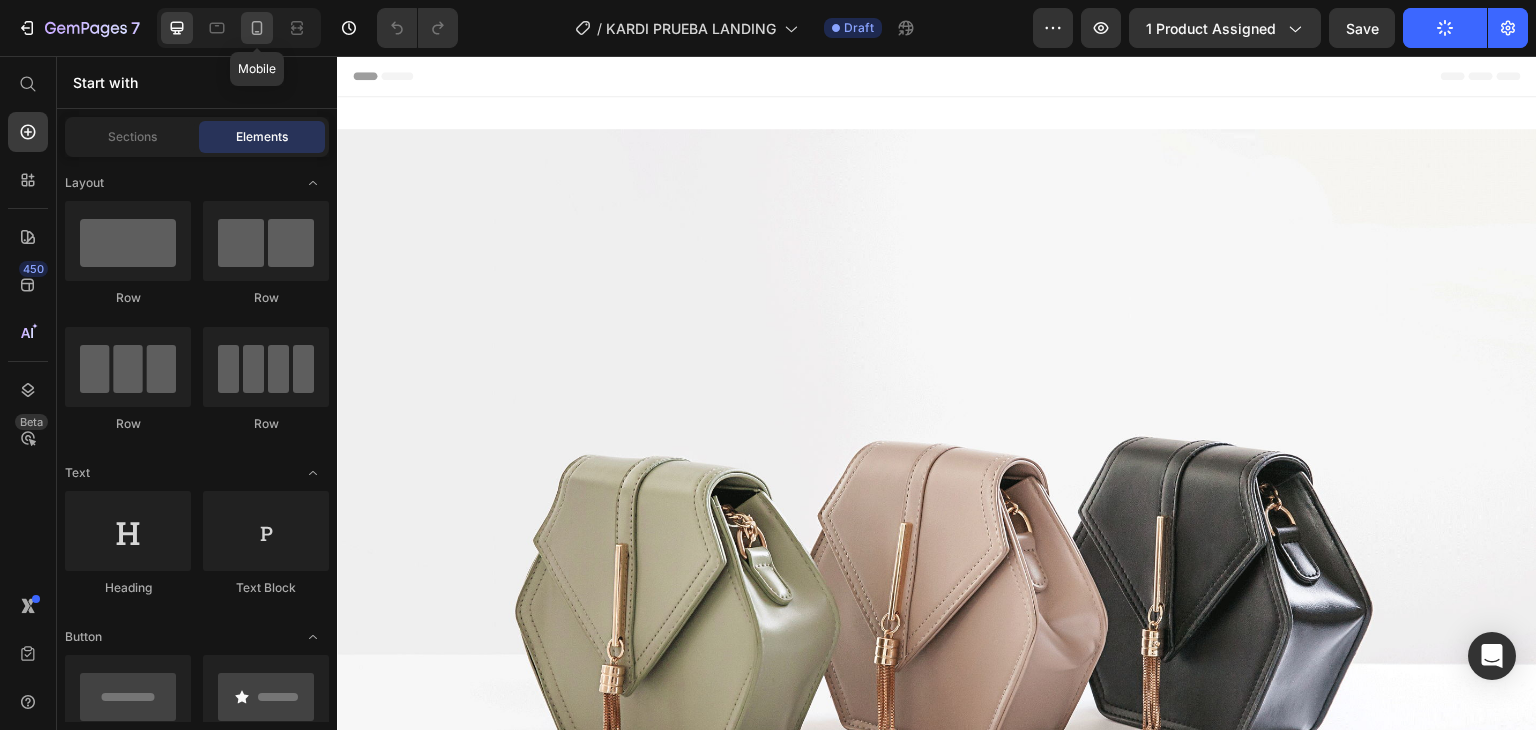 click 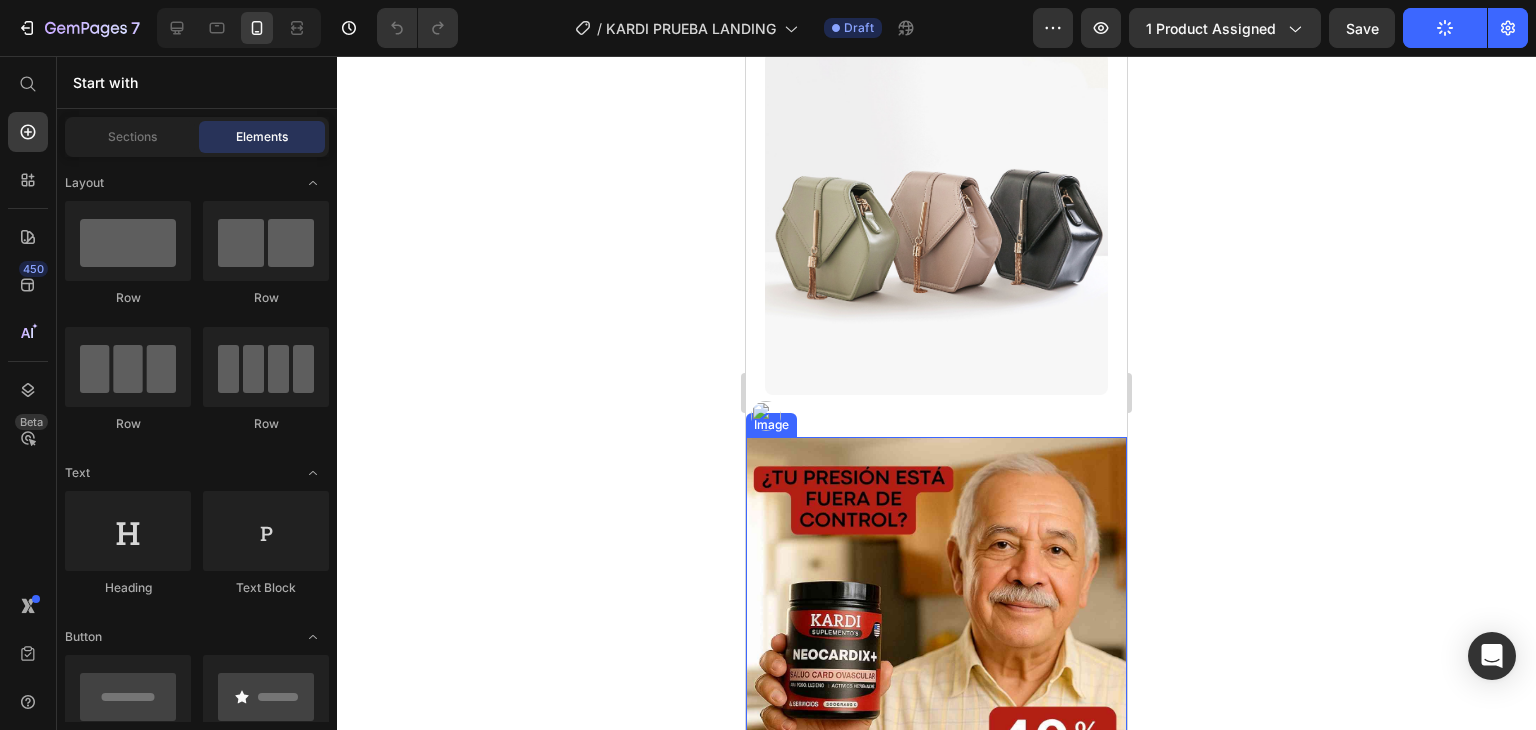 scroll, scrollTop: 700, scrollLeft: 0, axis: vertical 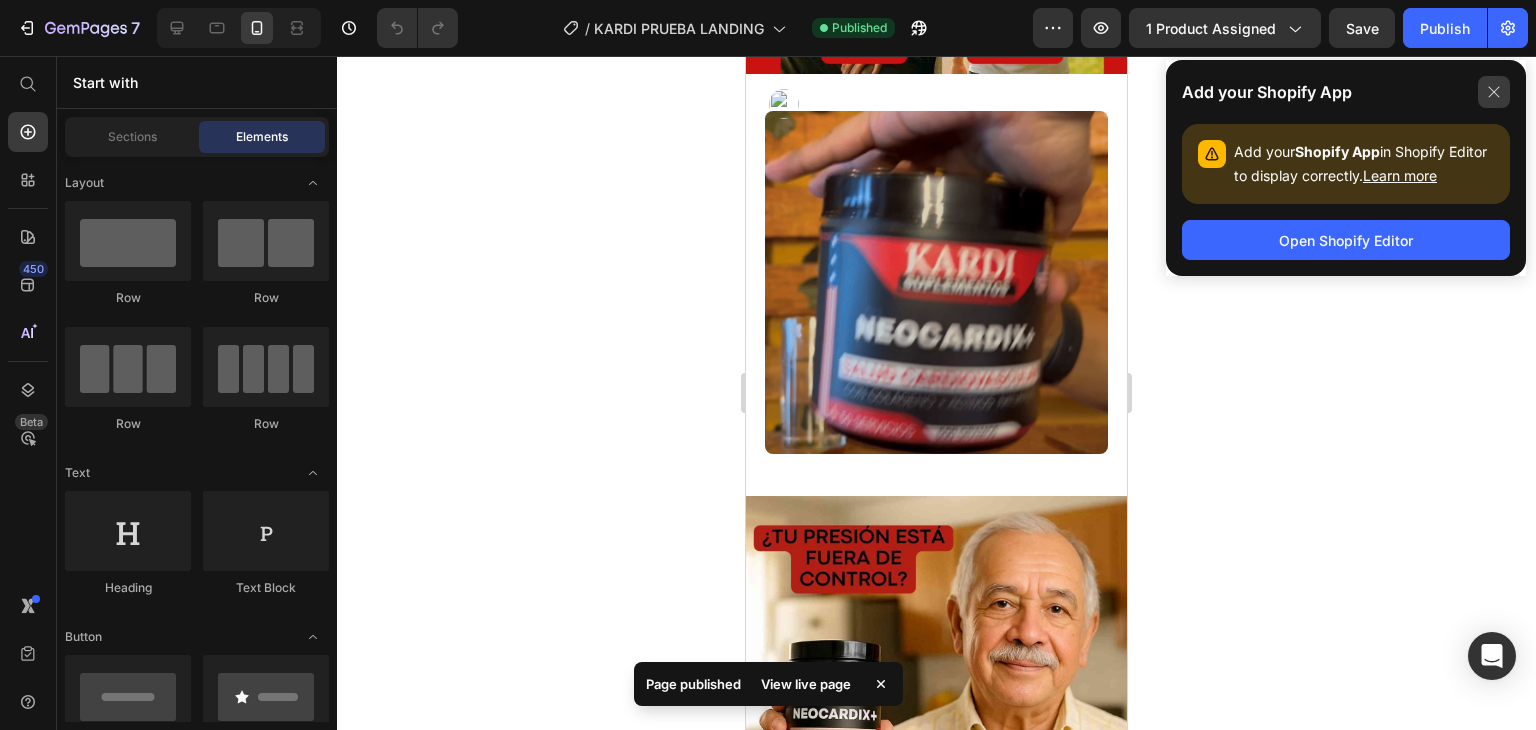 click 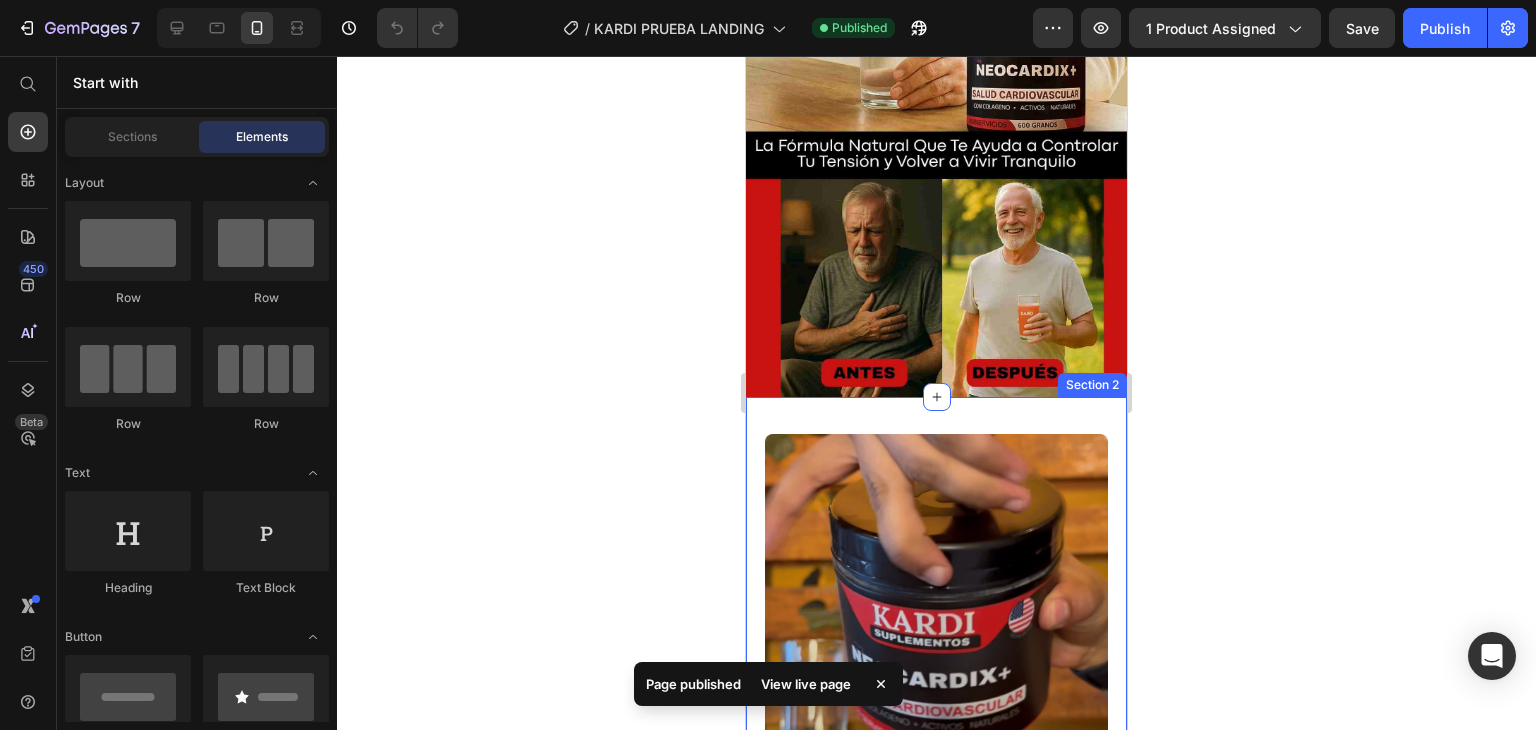 scroll, scrollTop: 500, scrollLeft: 0, axis: vertical 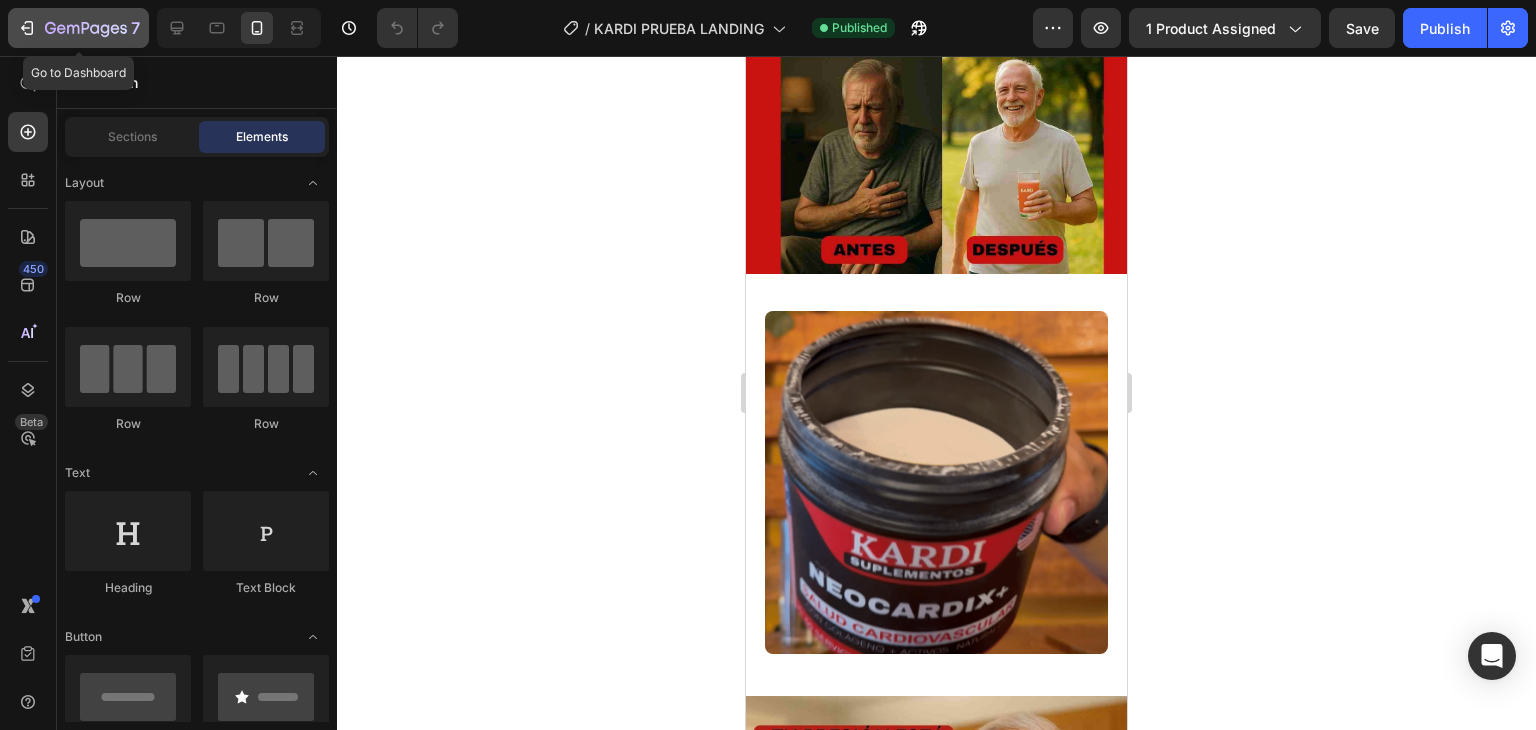 click on "7" at bounding box center [78, 28] 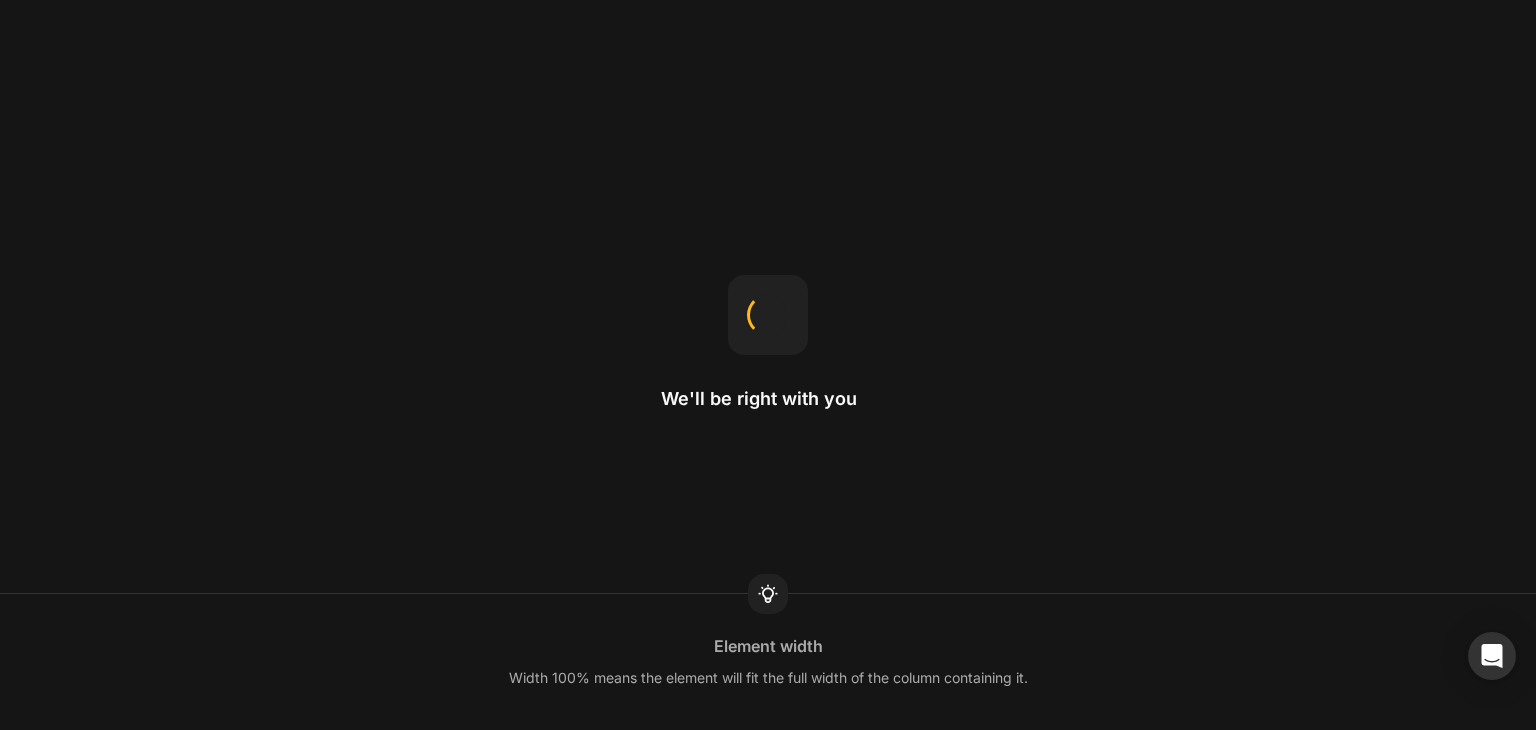 scroll, scrollTop: 0, scrollLeft: 0, axis: both 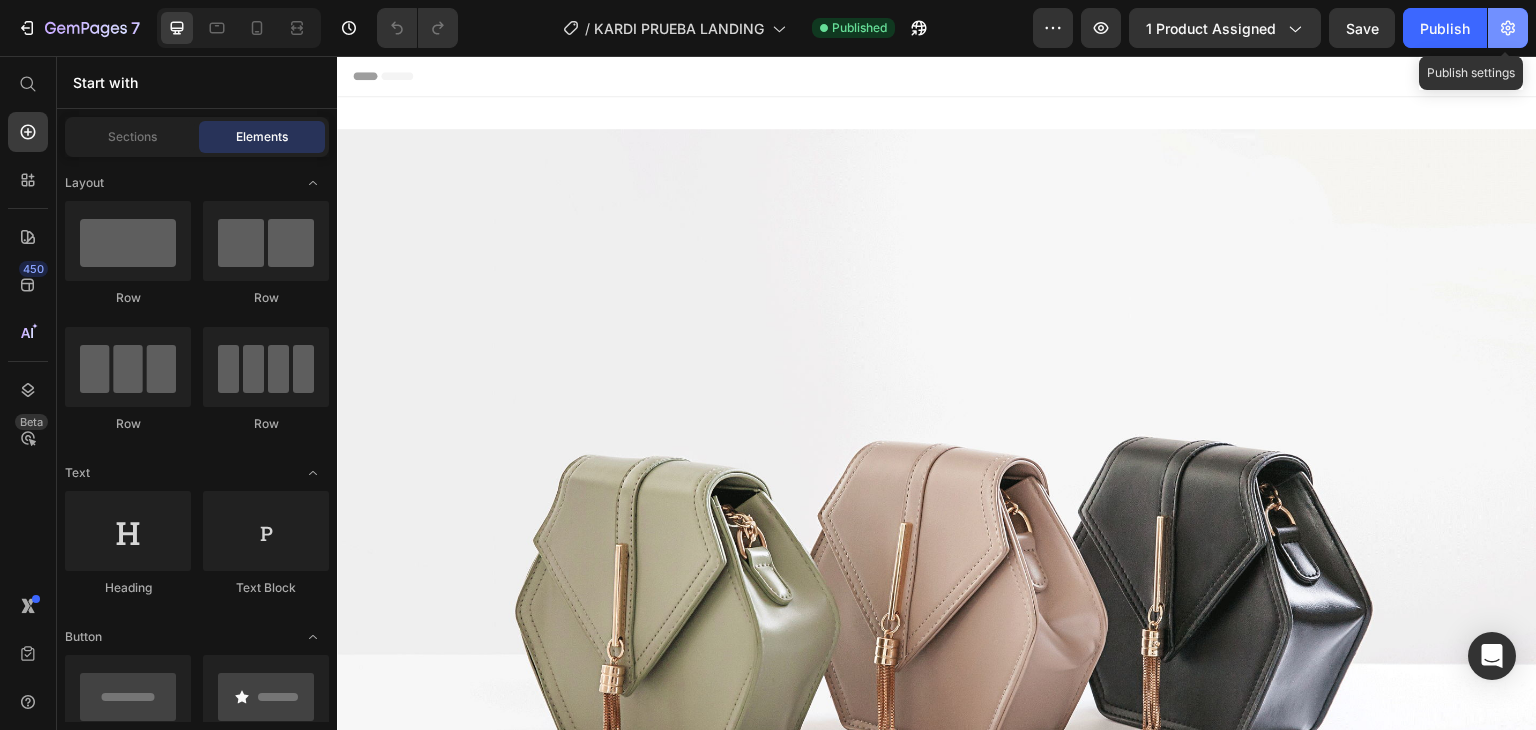 click 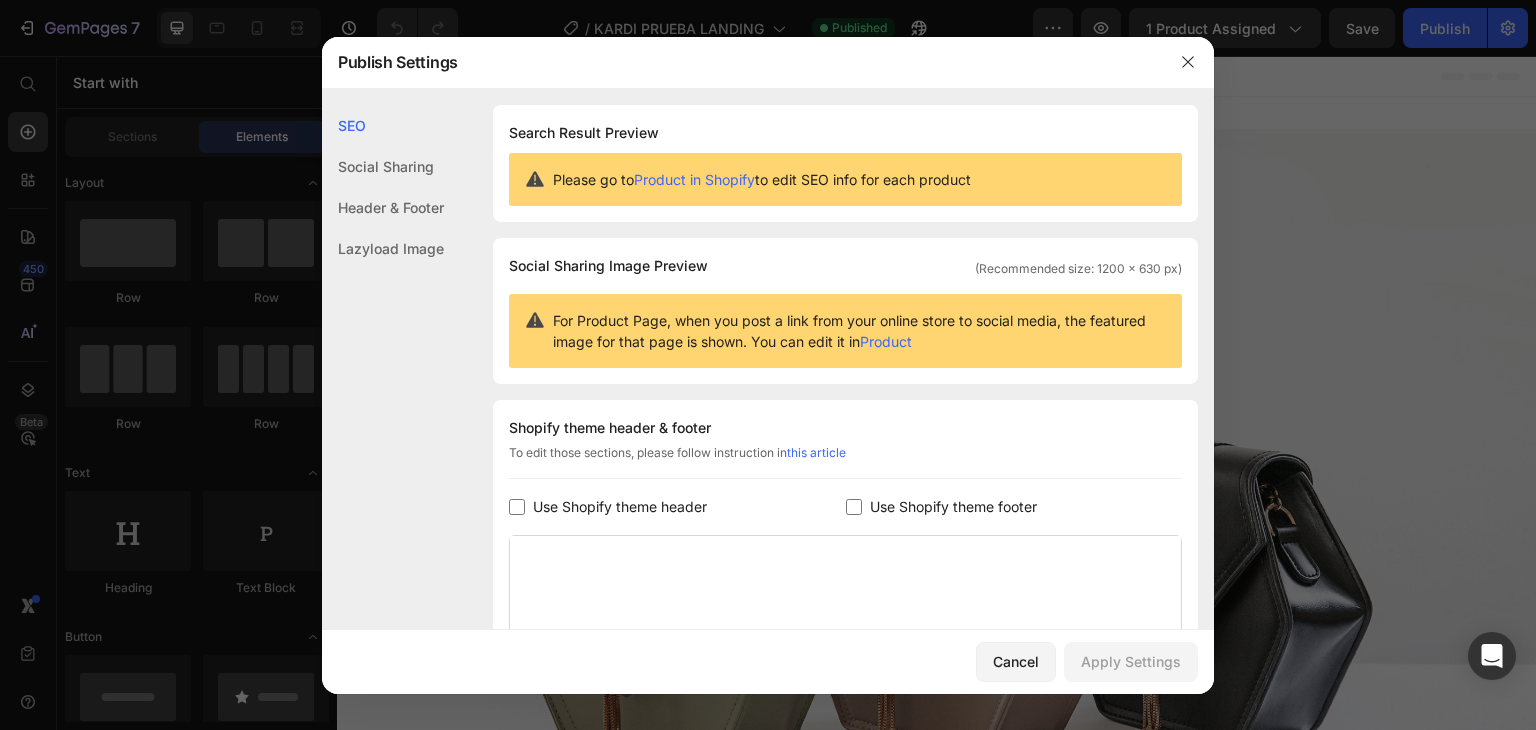 drag, startPoint x: 618, startPoint y: 509, endPoint x: 803, endPoint y: 517, distance: 185.1729 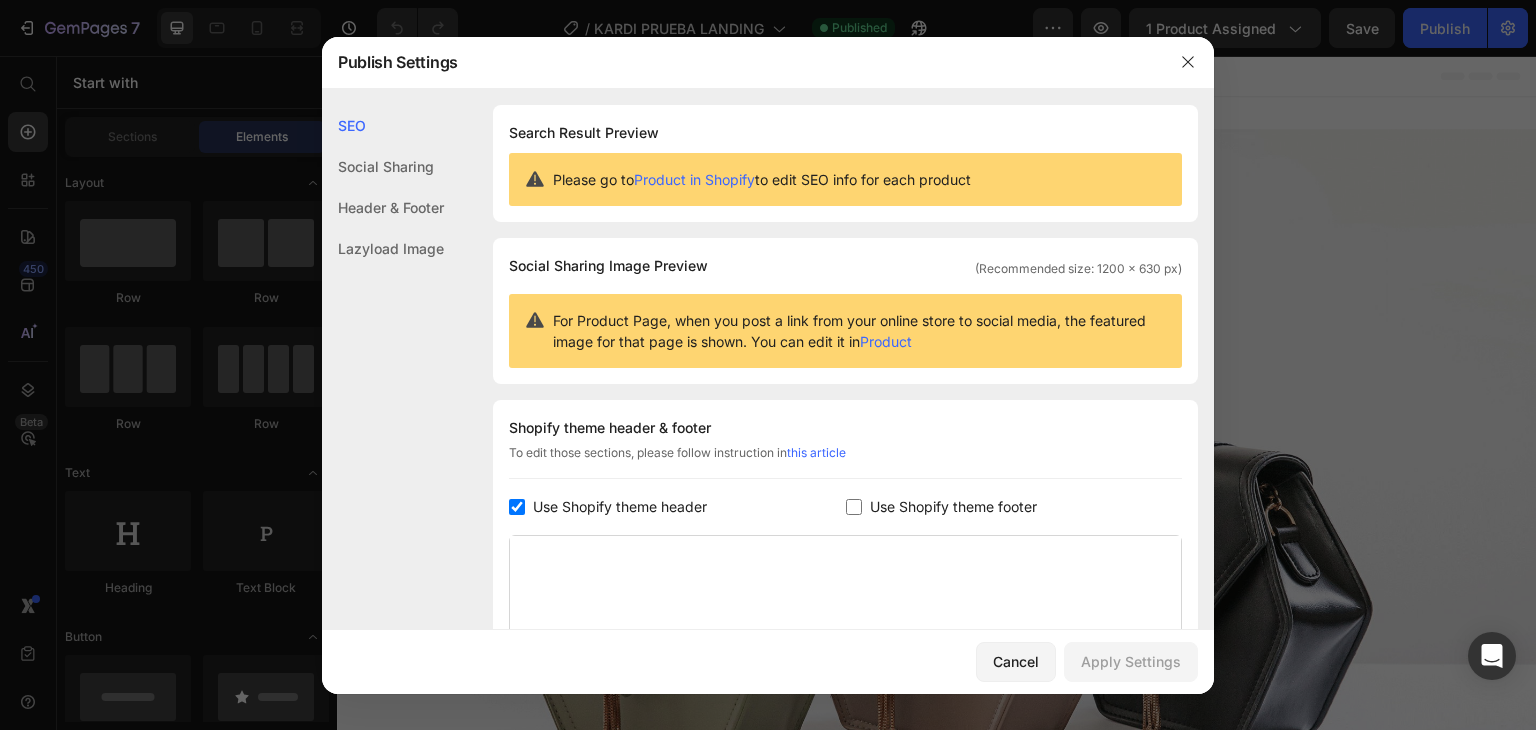 checkbox on "true" 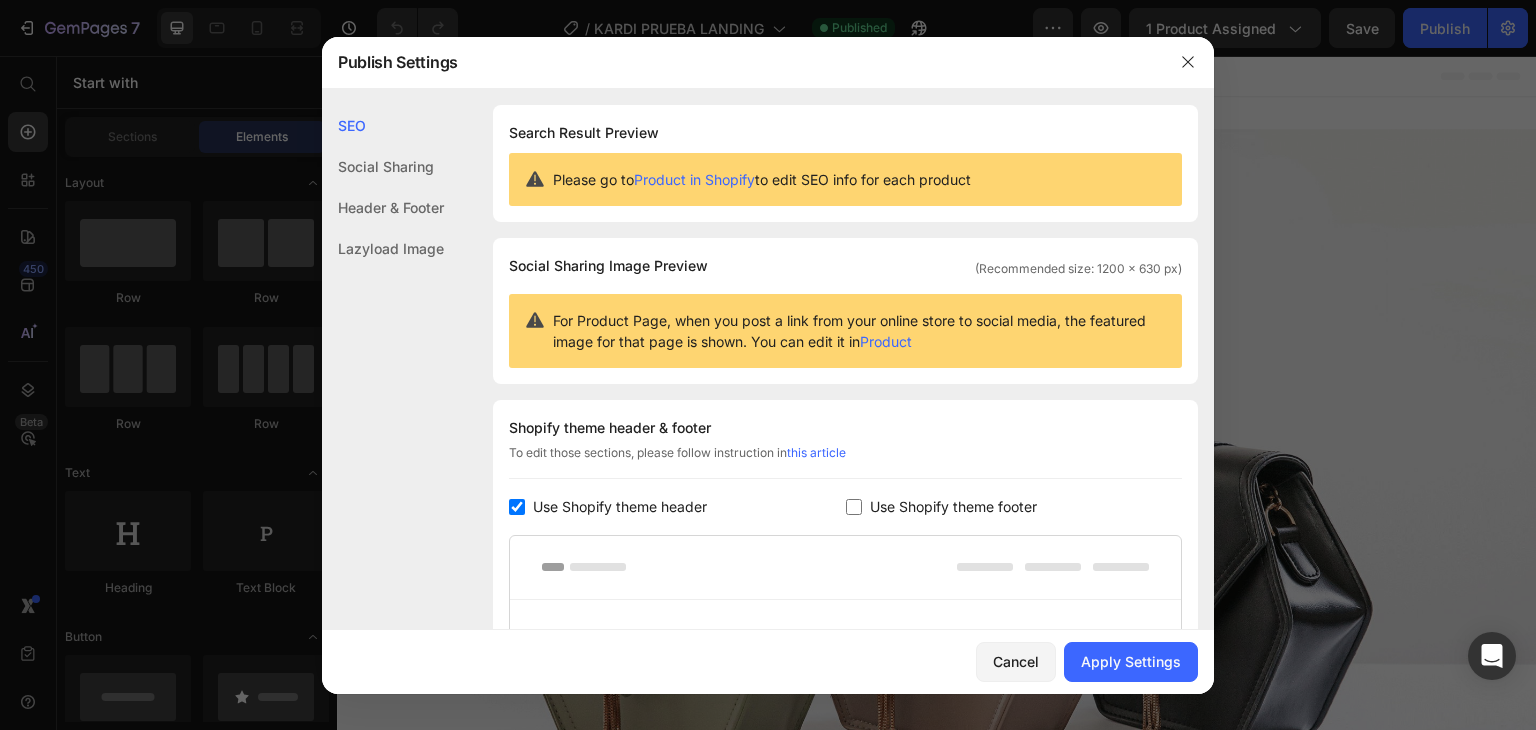 drag, startPoint x: 844, startPoint y: 509, endPoint x: 912, endPoint y: 515, distance: 68.26419 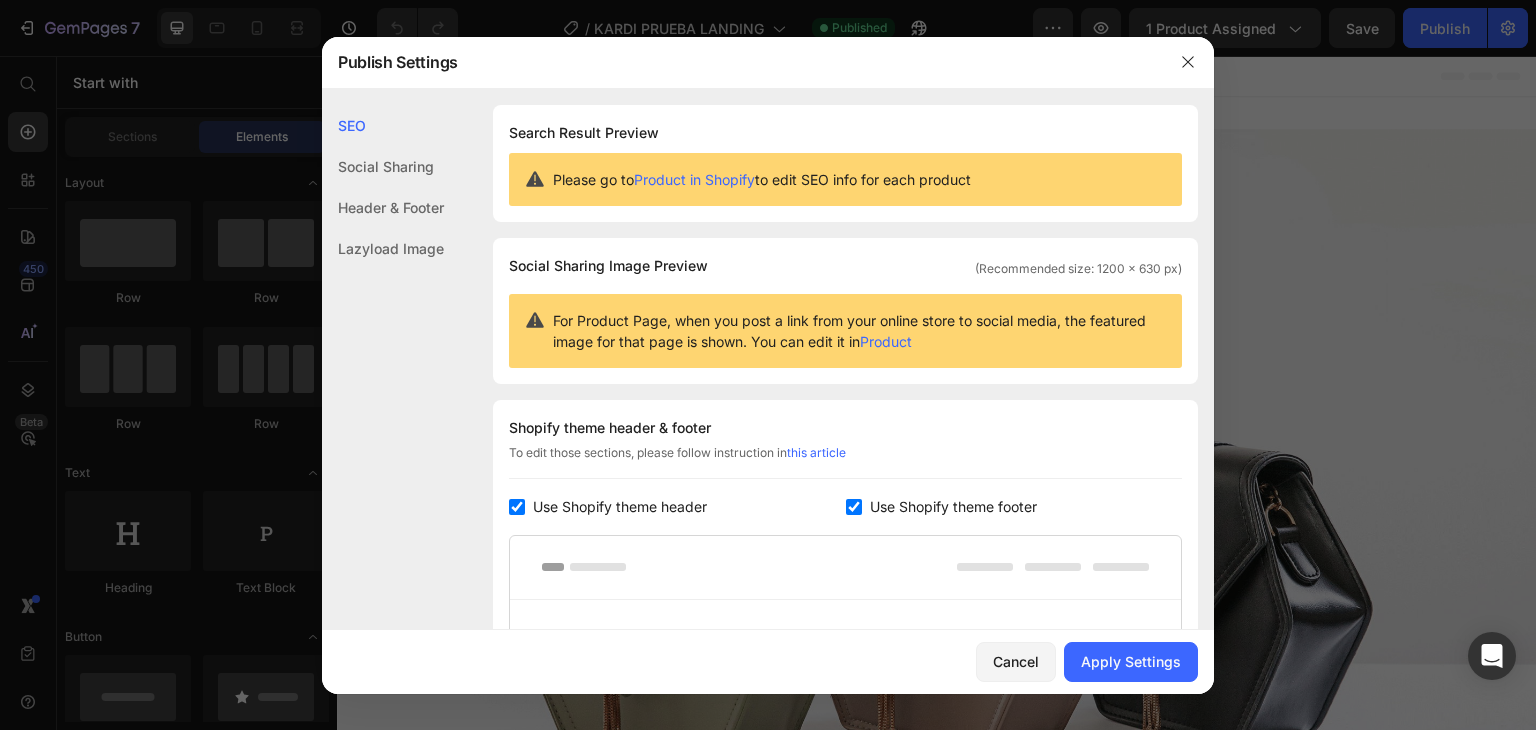 checkbox on "true" 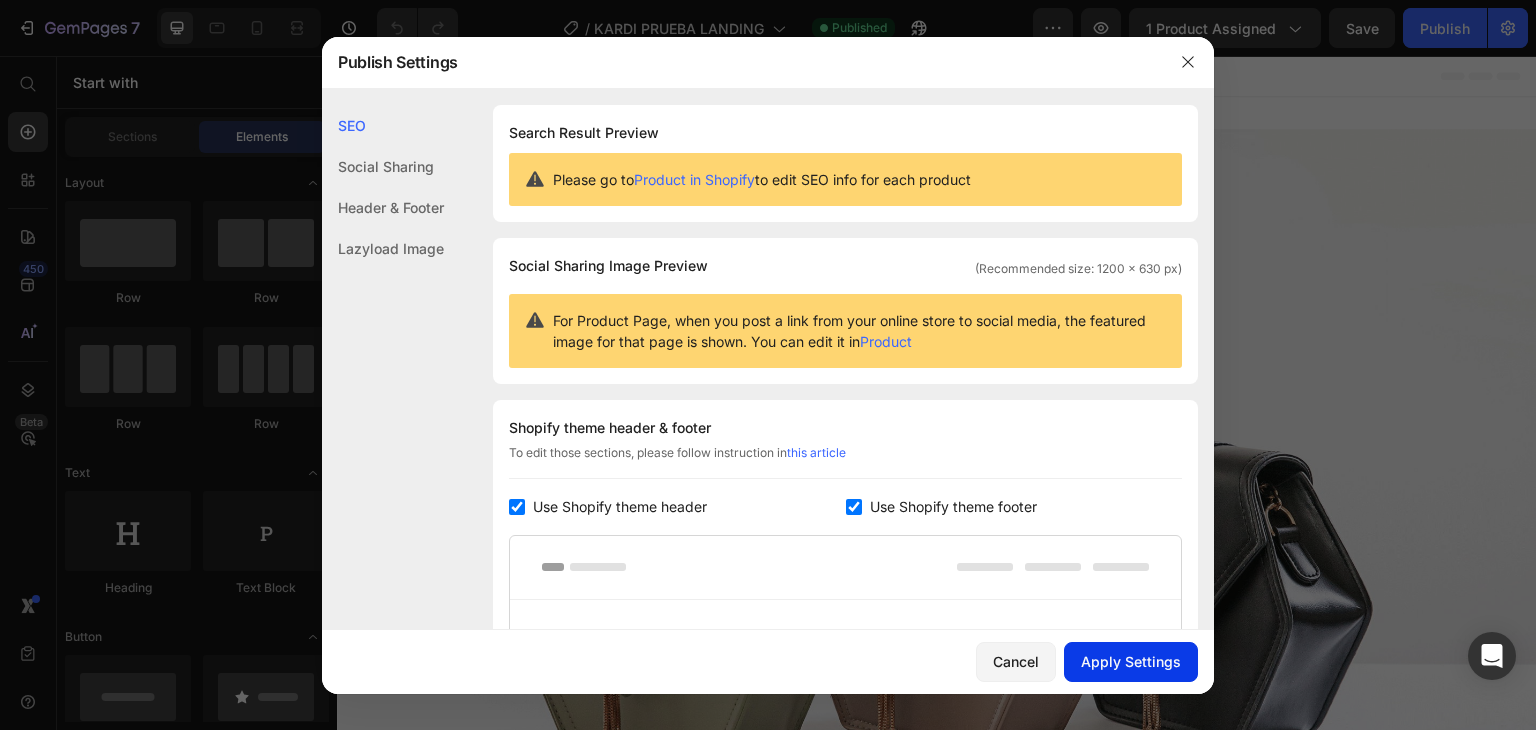 click on "Apply Settings" at bounding box center (1131, 661) 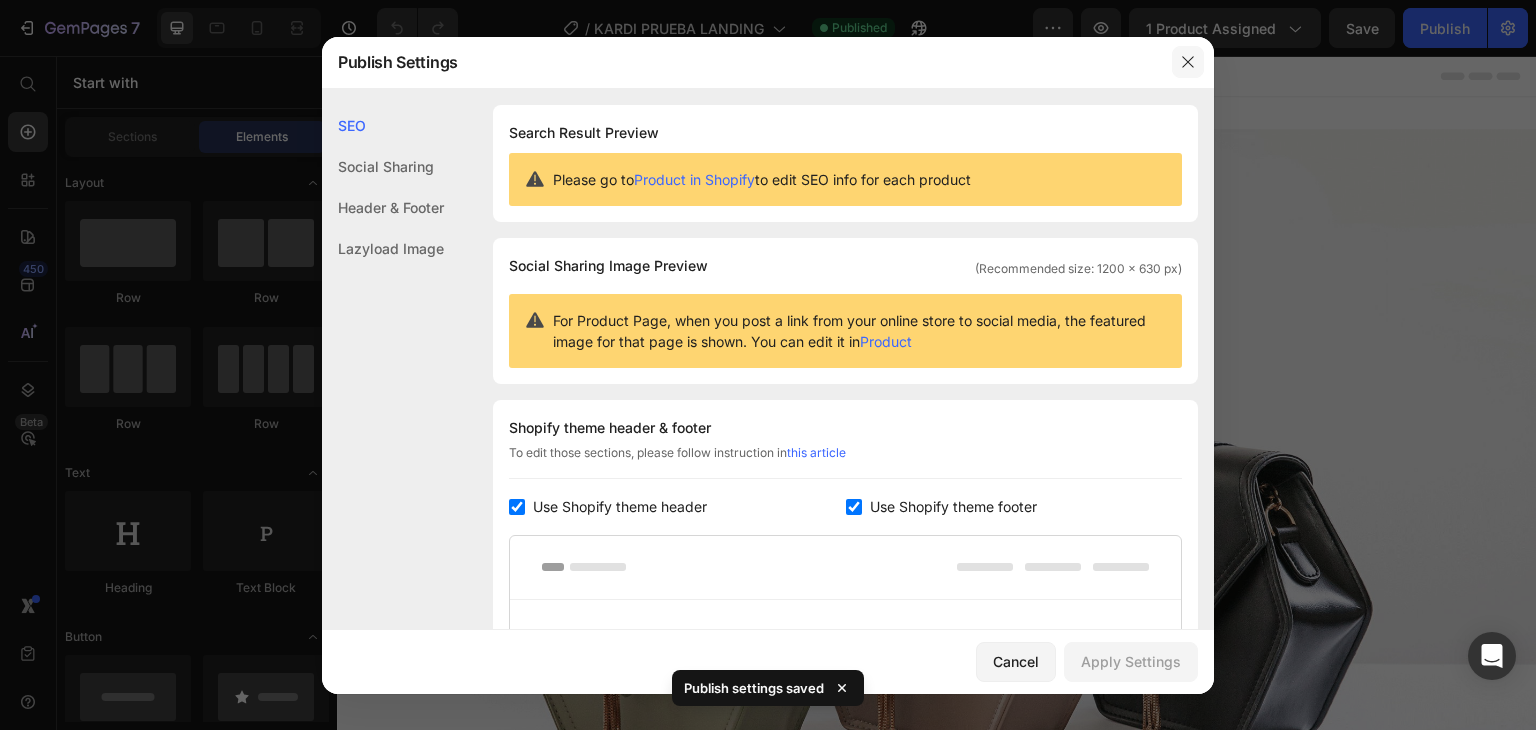 click 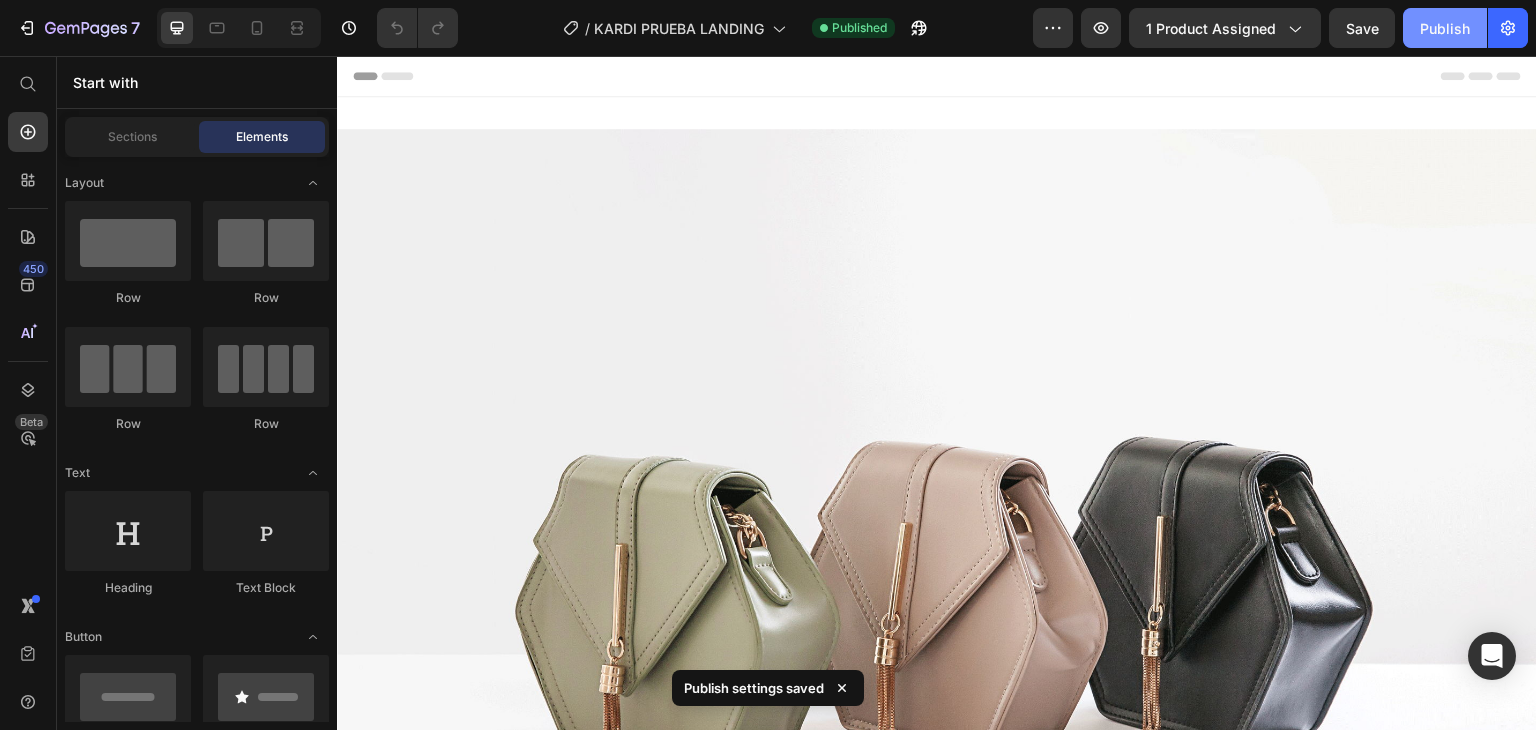 click on "Publish" 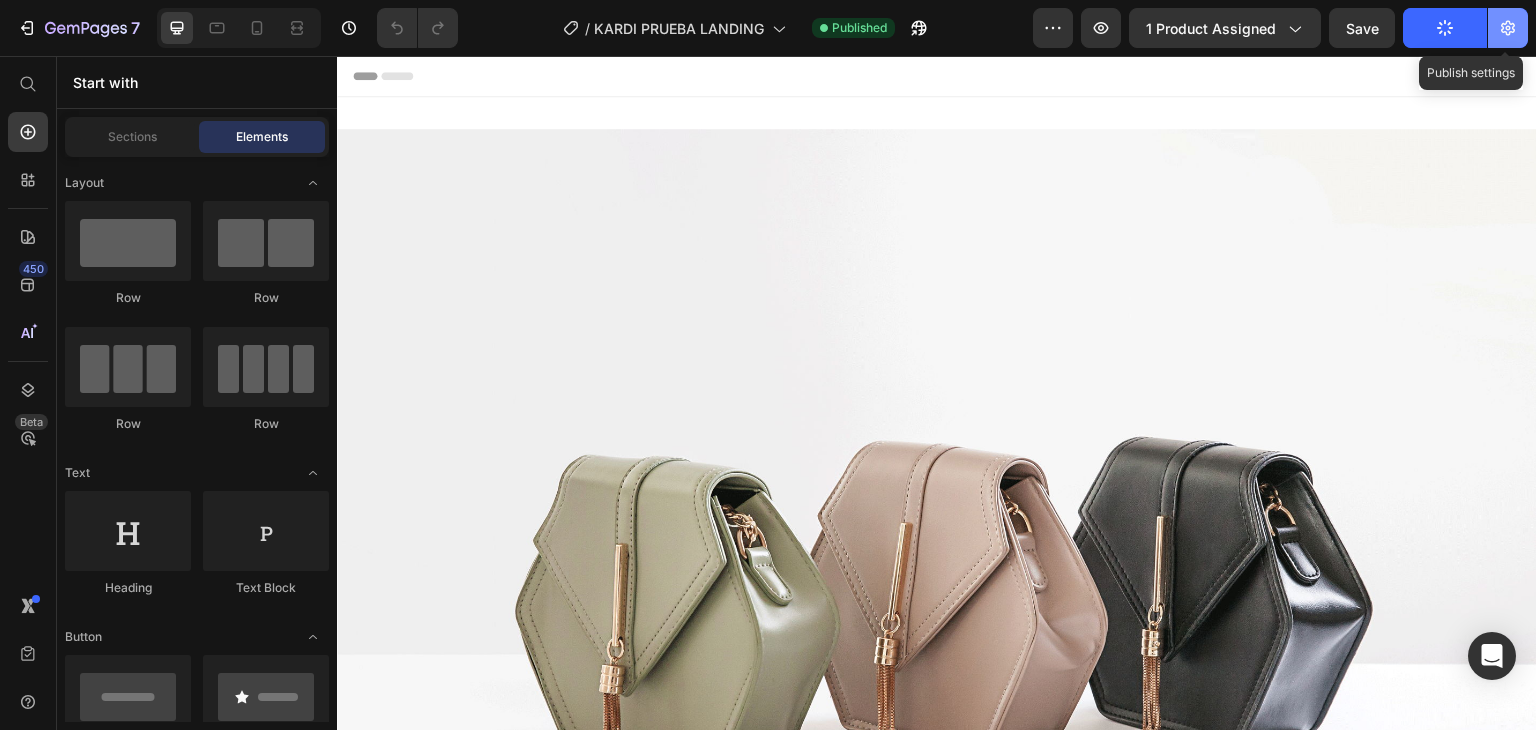 click 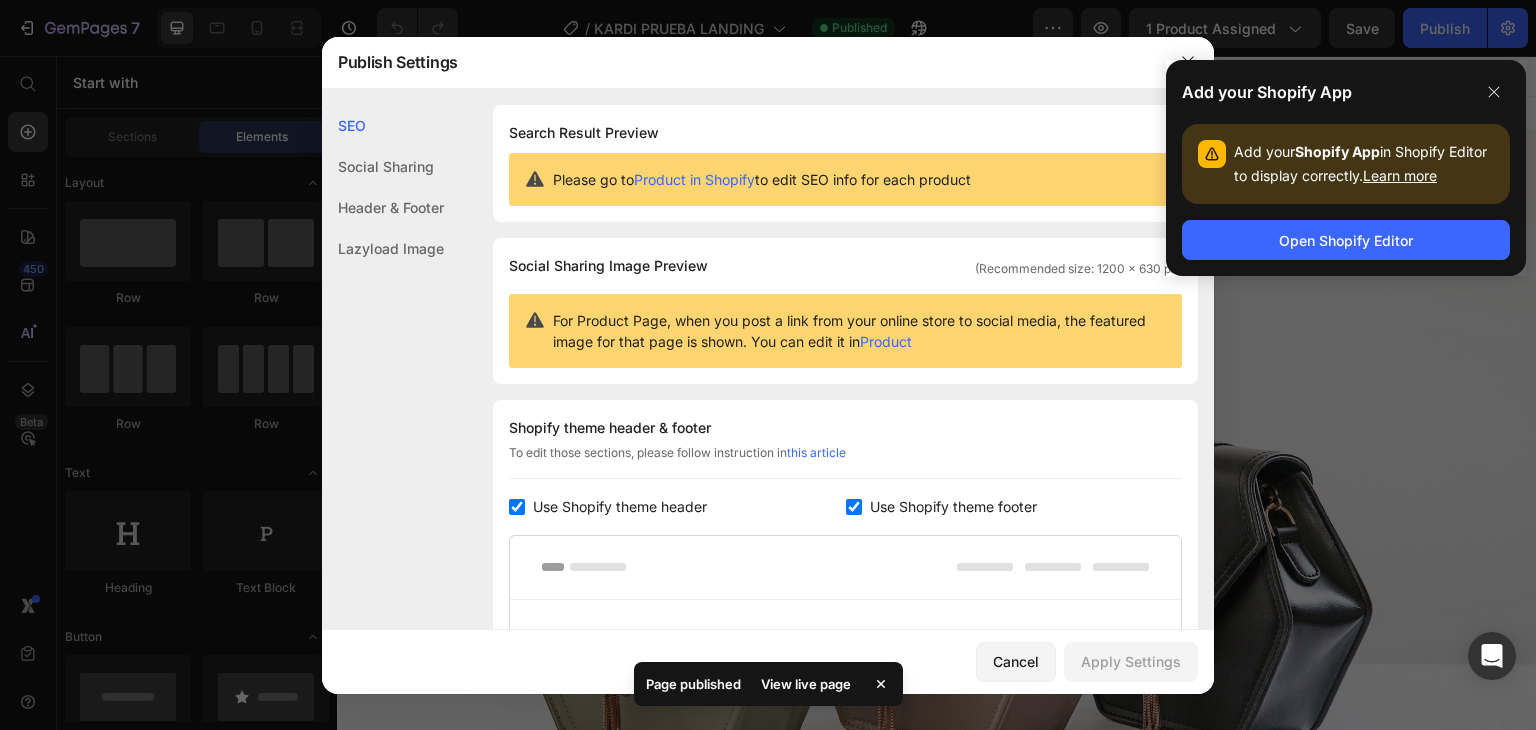 click on "Use Shopify theme header" at bounding box center [620, 507] 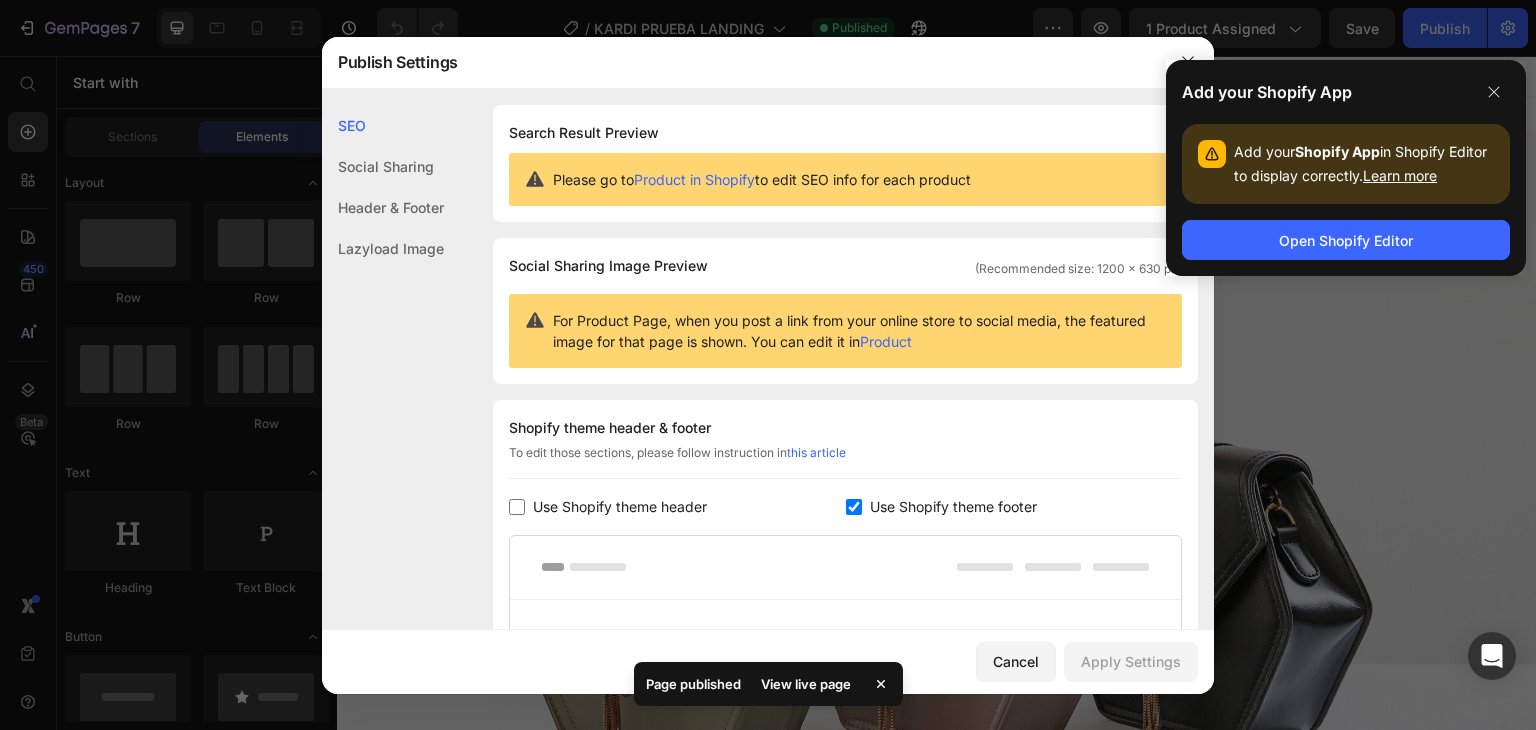 checkbox on "false" 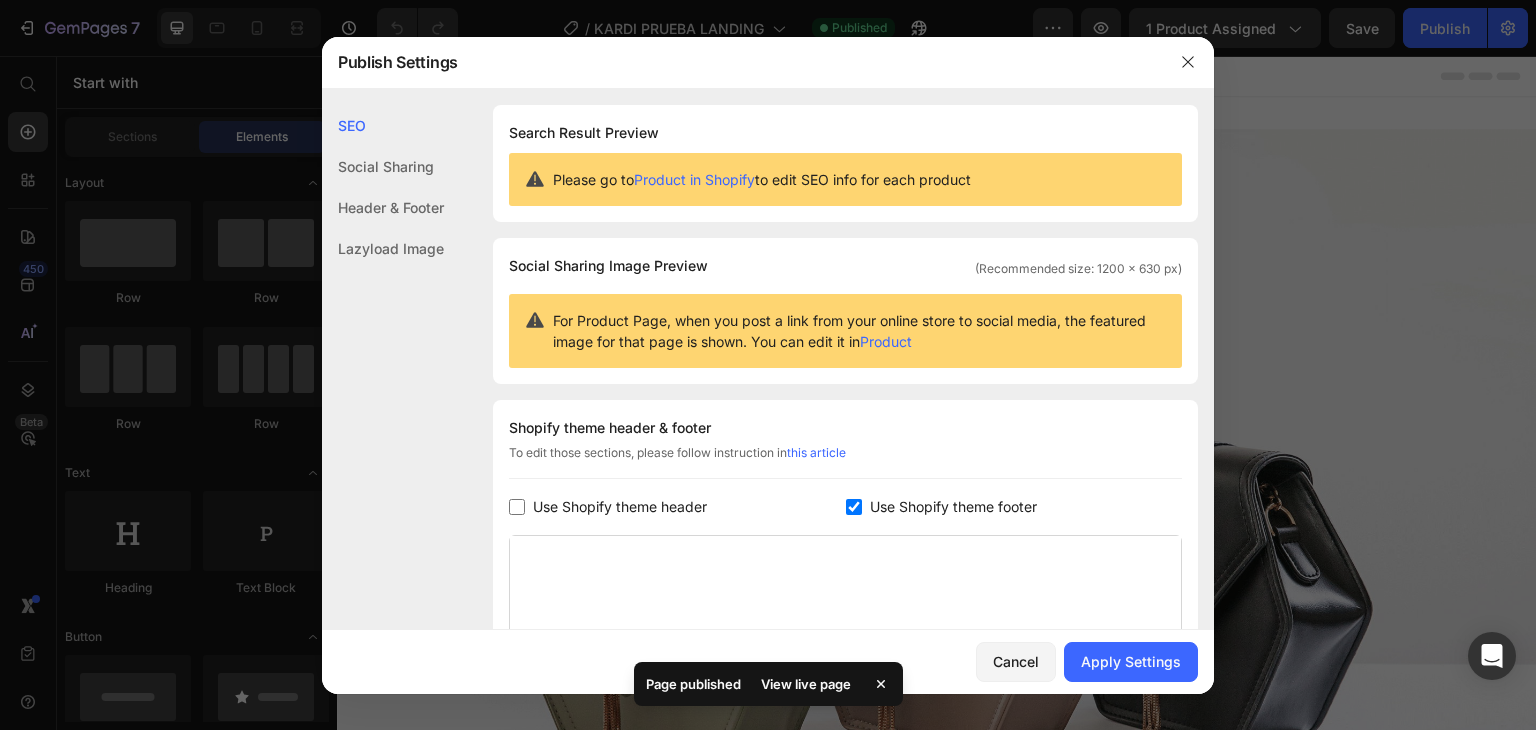 drag, startPoint x: 860, startPoint y: 502, endPoint x: 994, endPoint y: 549, distance: 142.00352 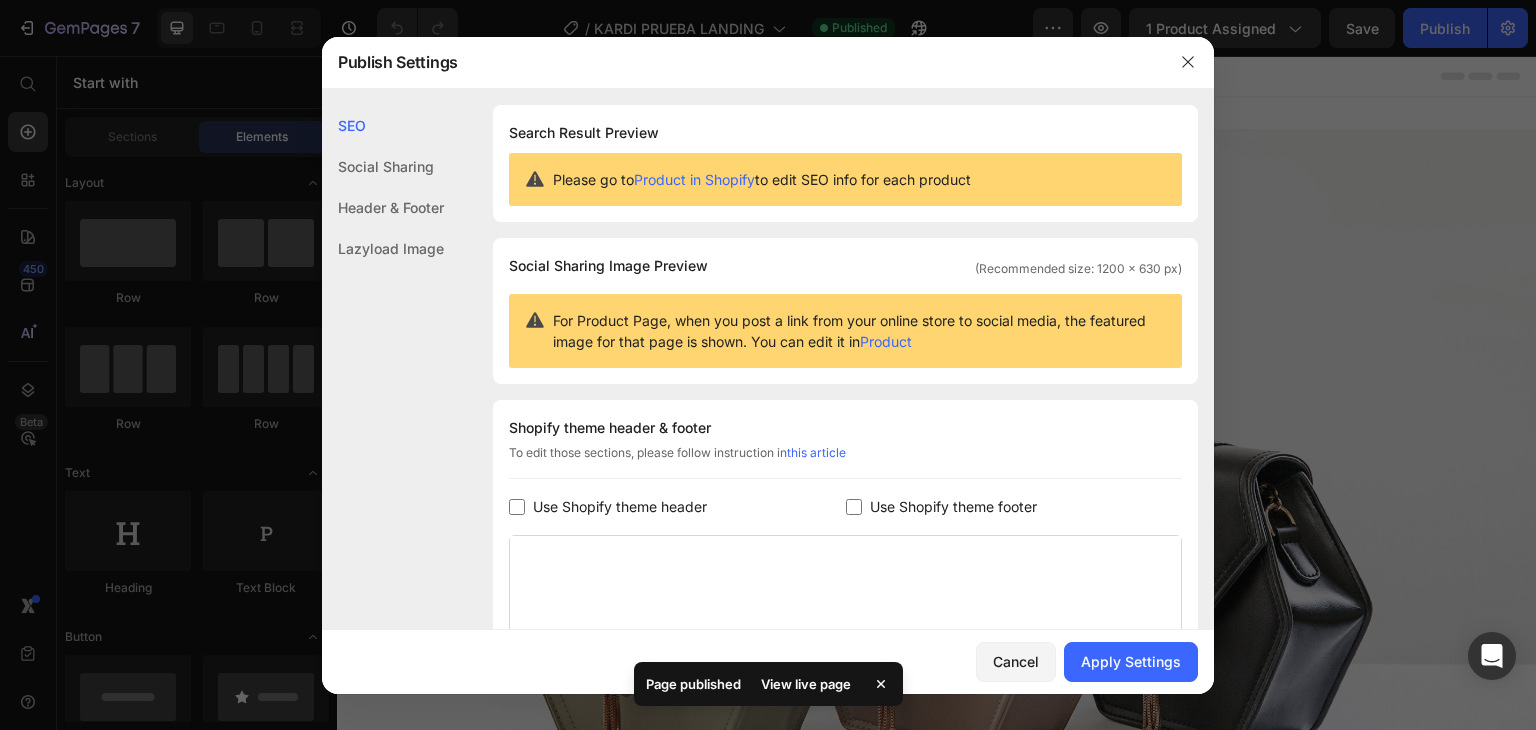 checkbox on "false" 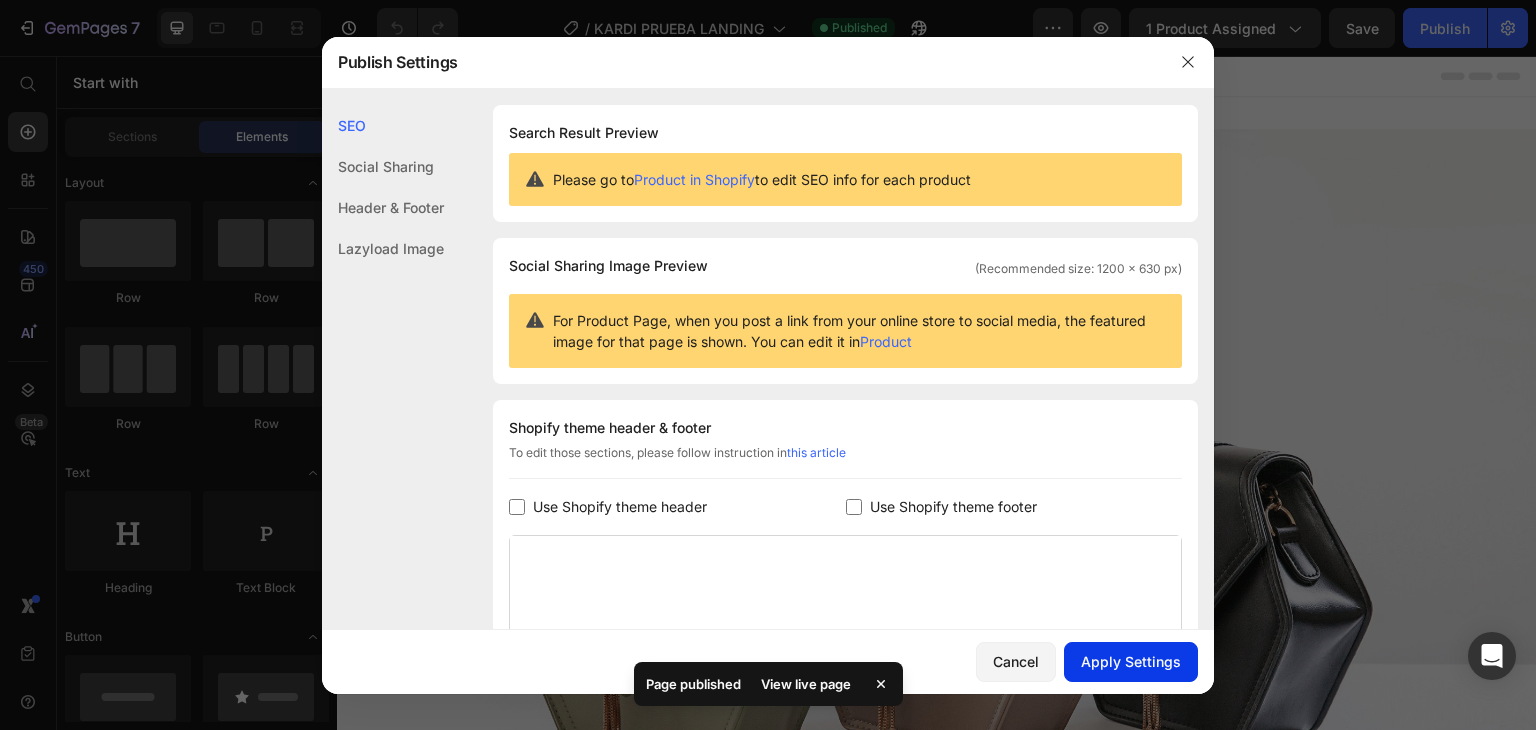 click on "Apply Settings" at bounding box center [1131, 661] 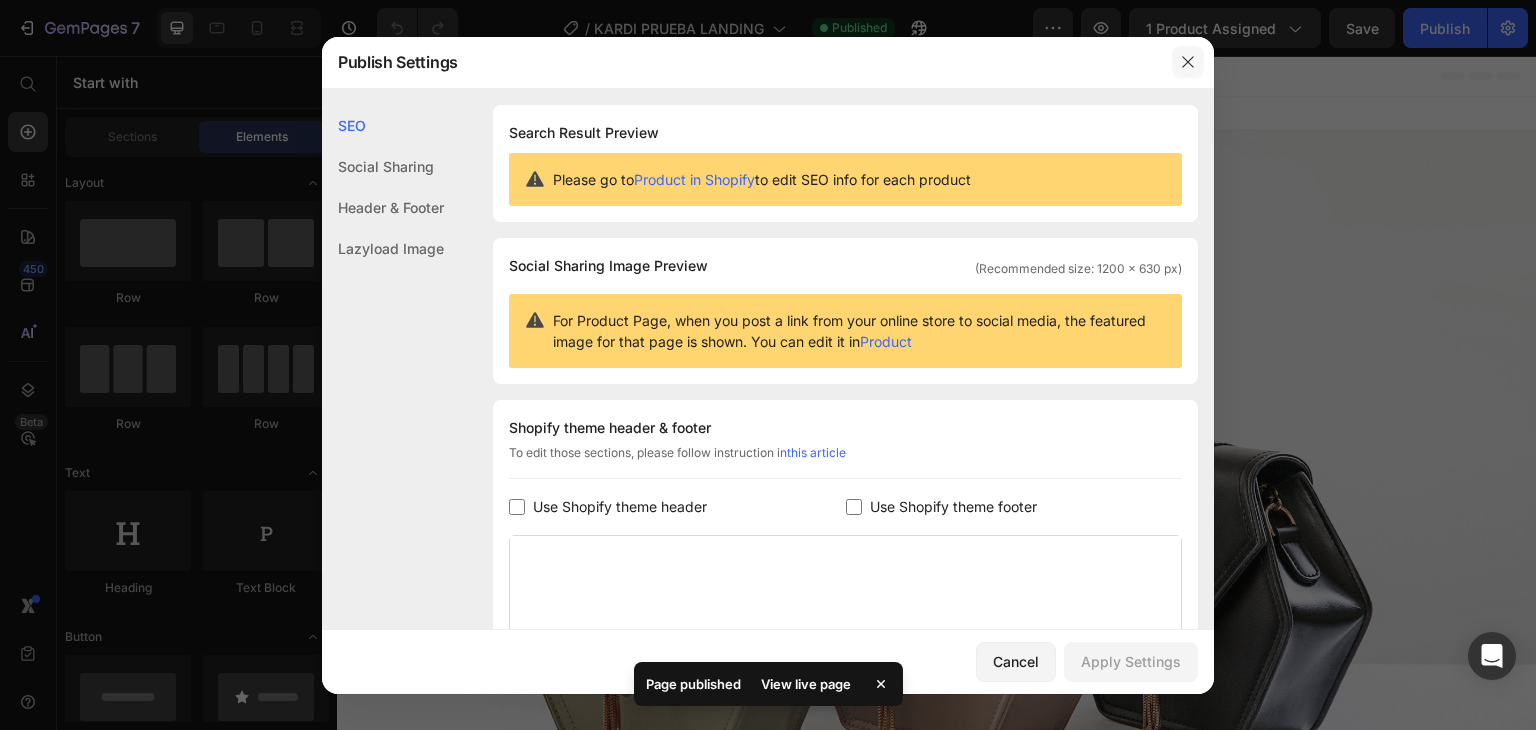 click at bounding box center (1188, 62) 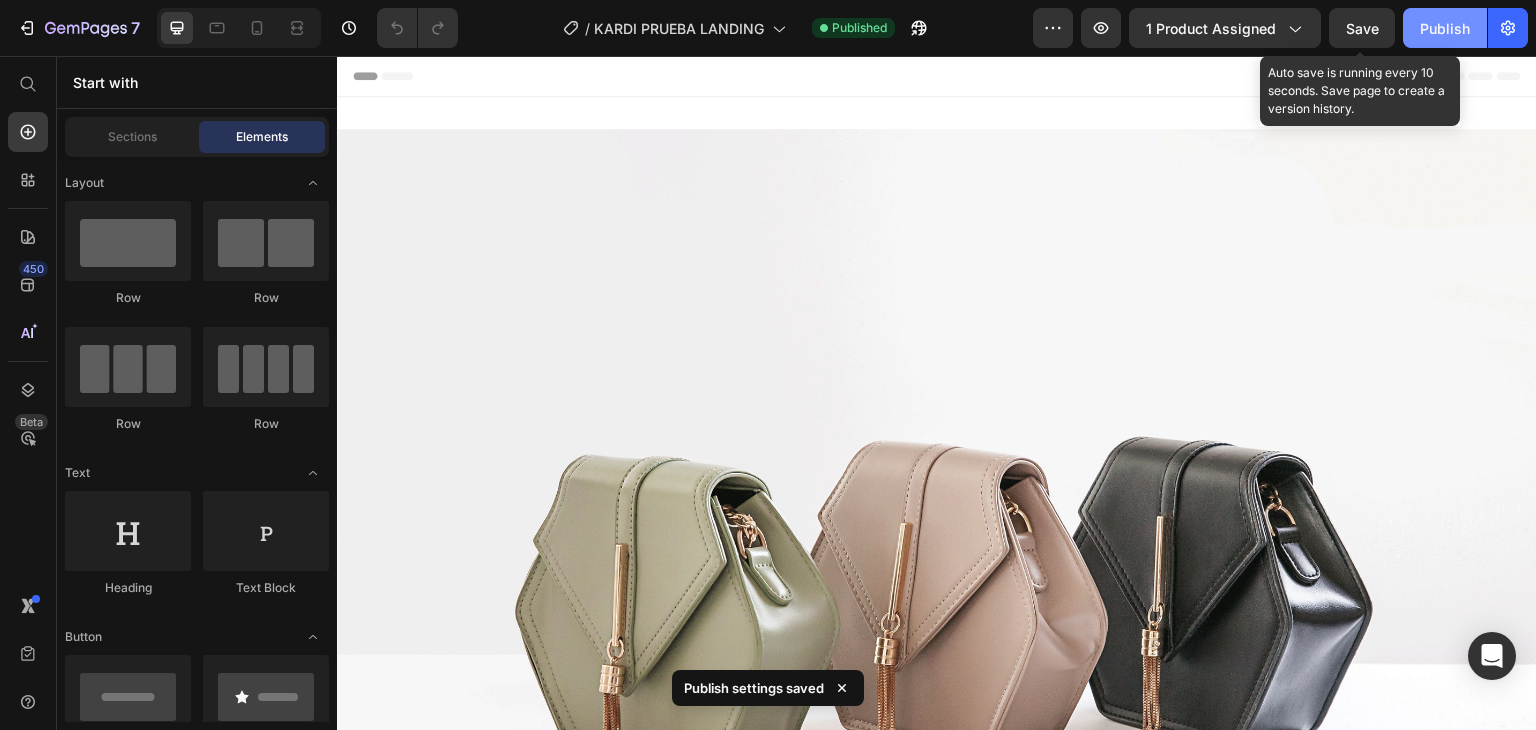 click on "Publish" 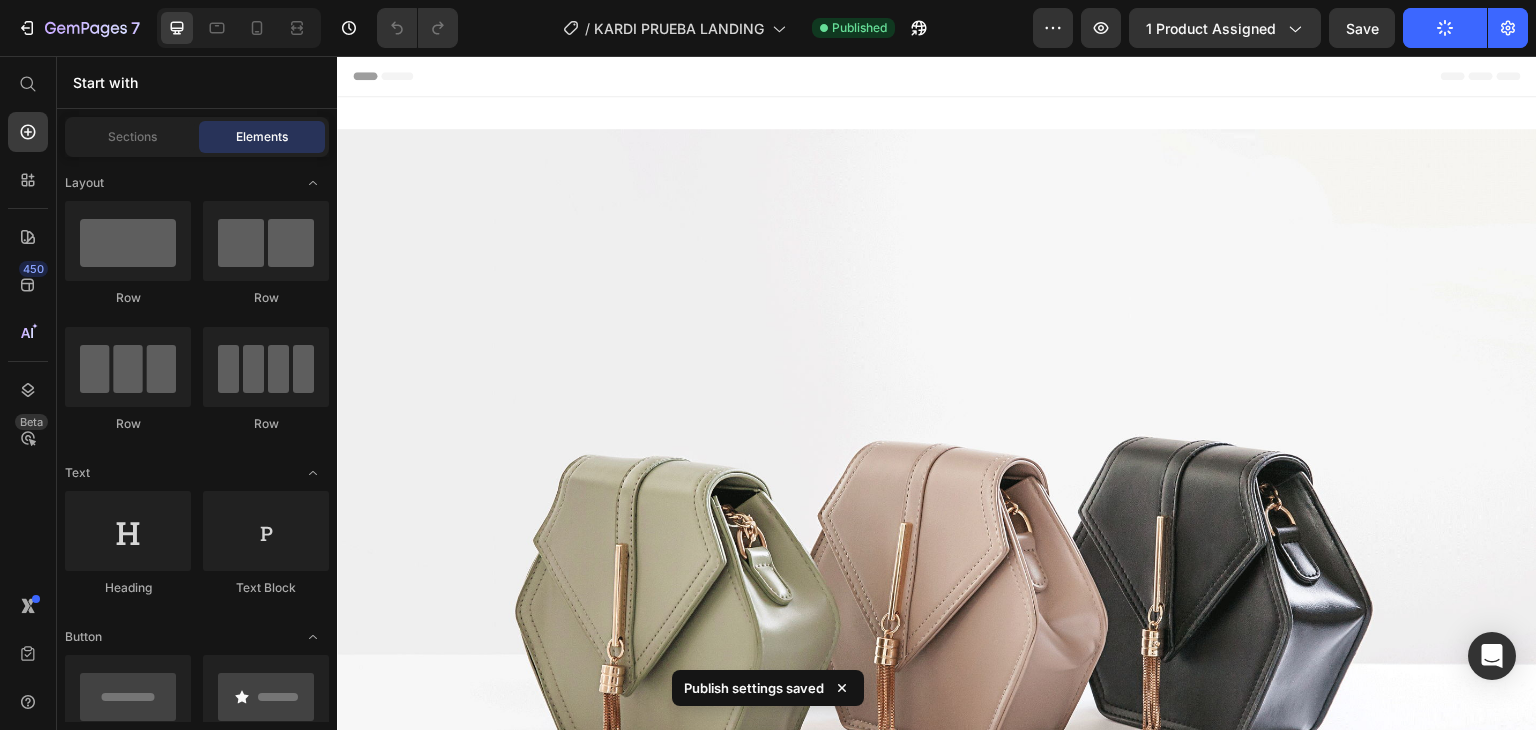 click on "Publish" 